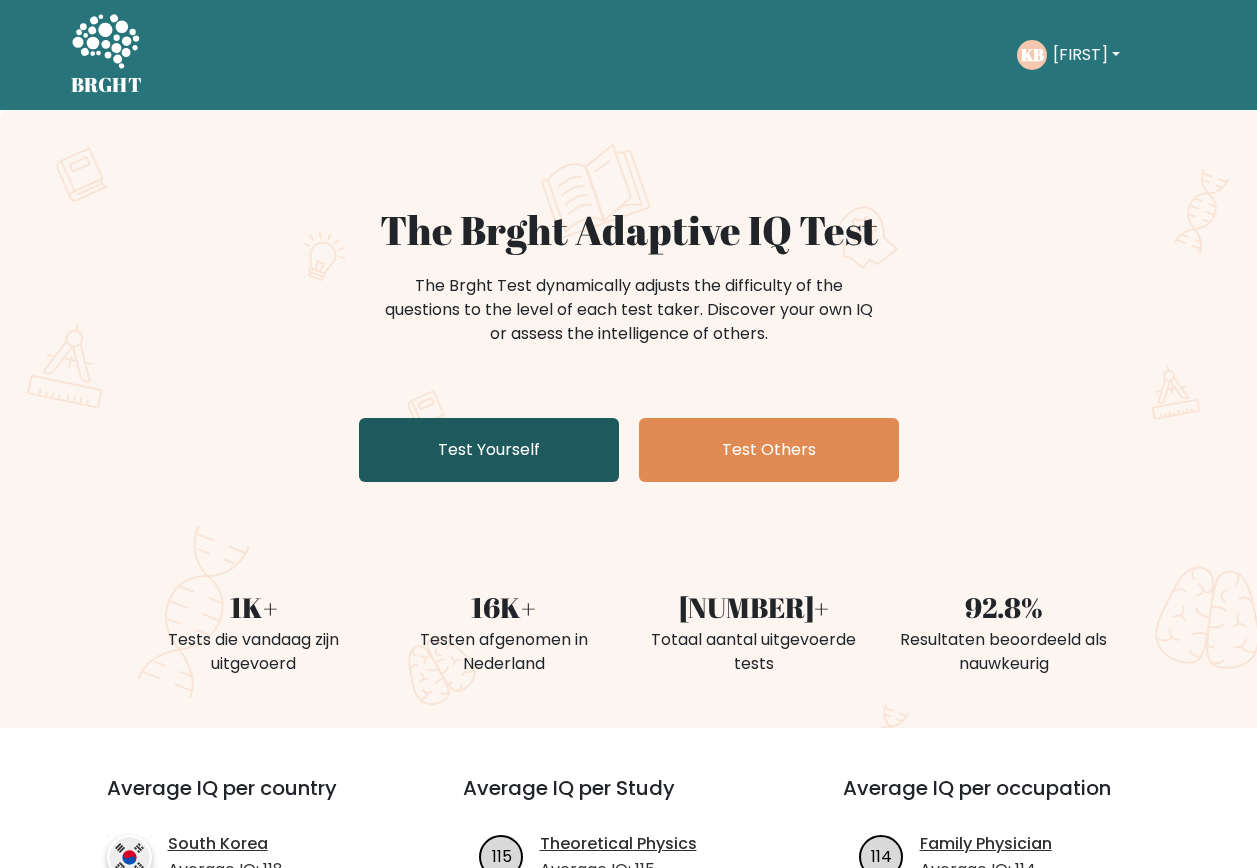 scroll, scrollTop: 0, scrollLeft: 0, axis: both 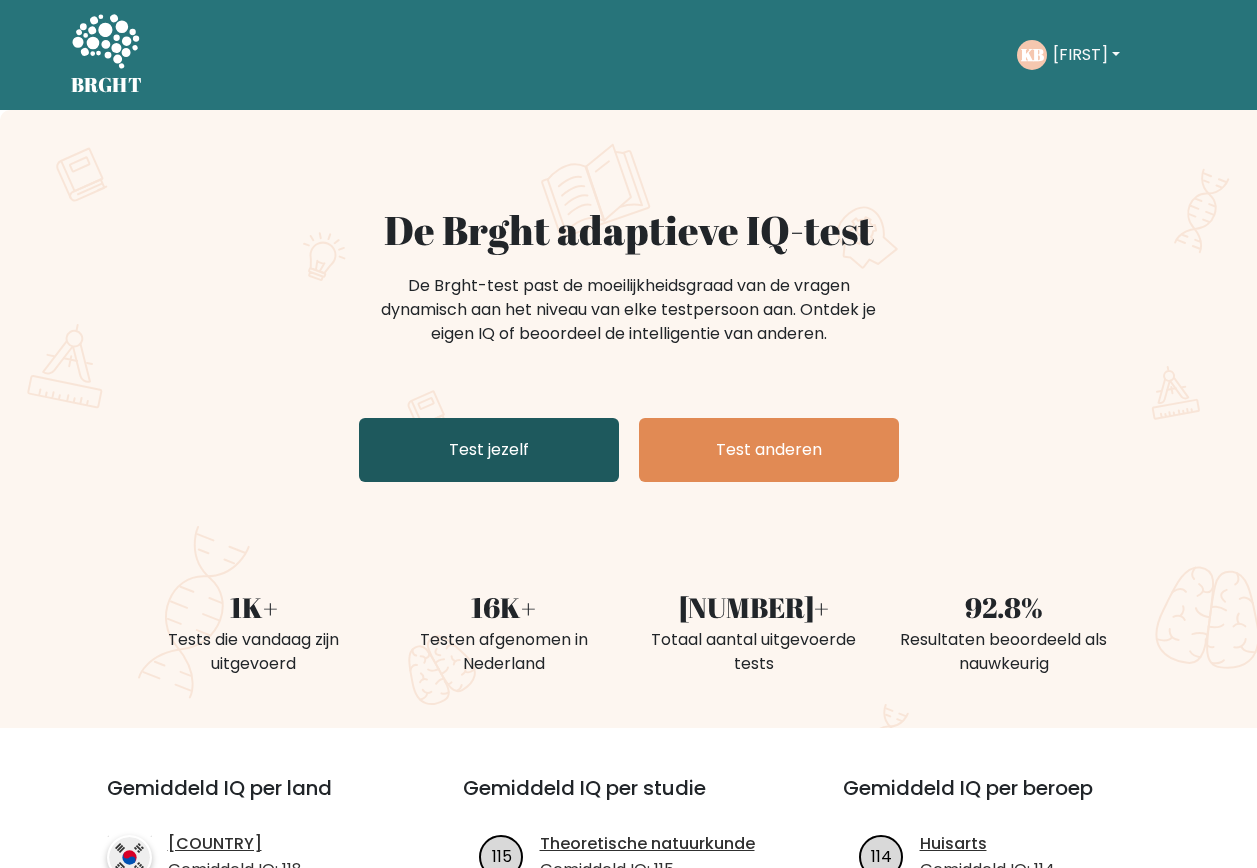 click on "Test jezelf" at bounding box center (489, 450) 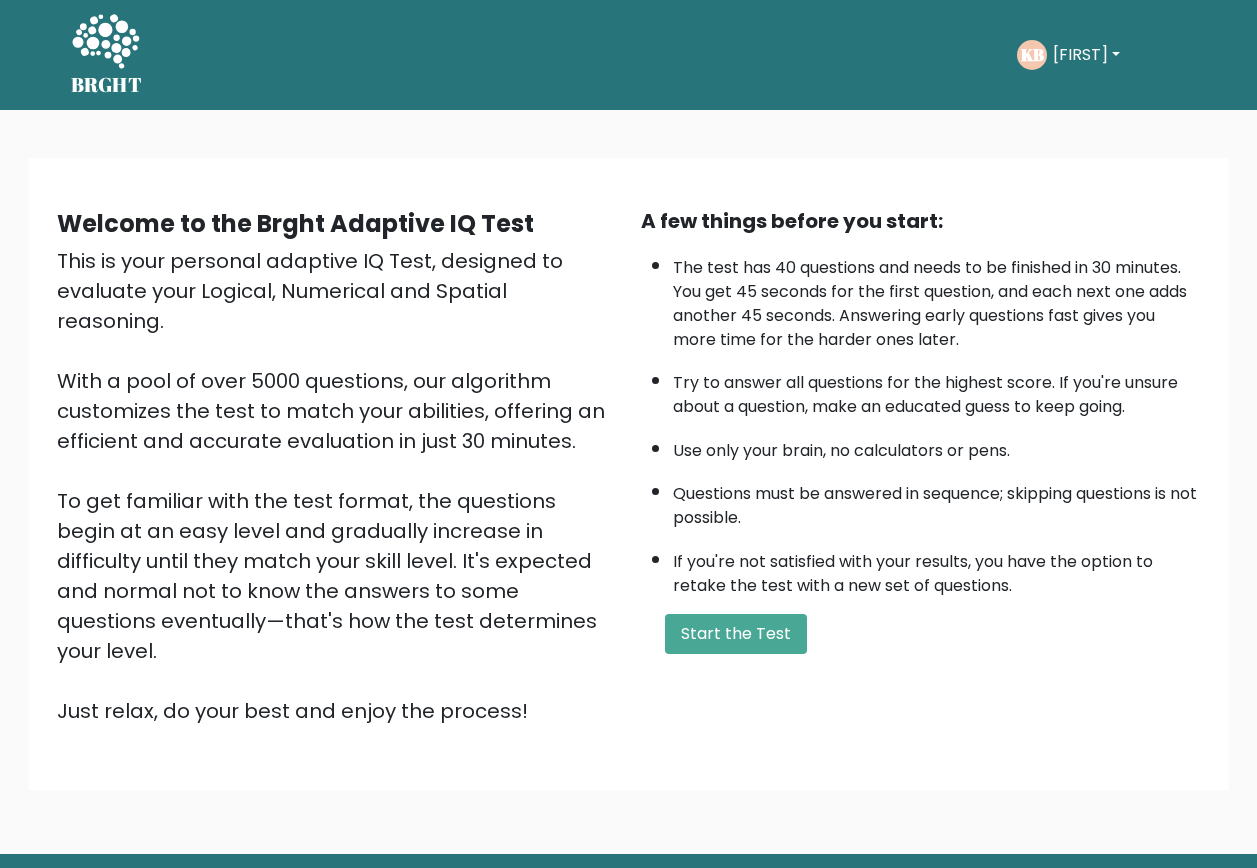 scroll, scrollTop: 0, scrollLeft: 0, axis: both 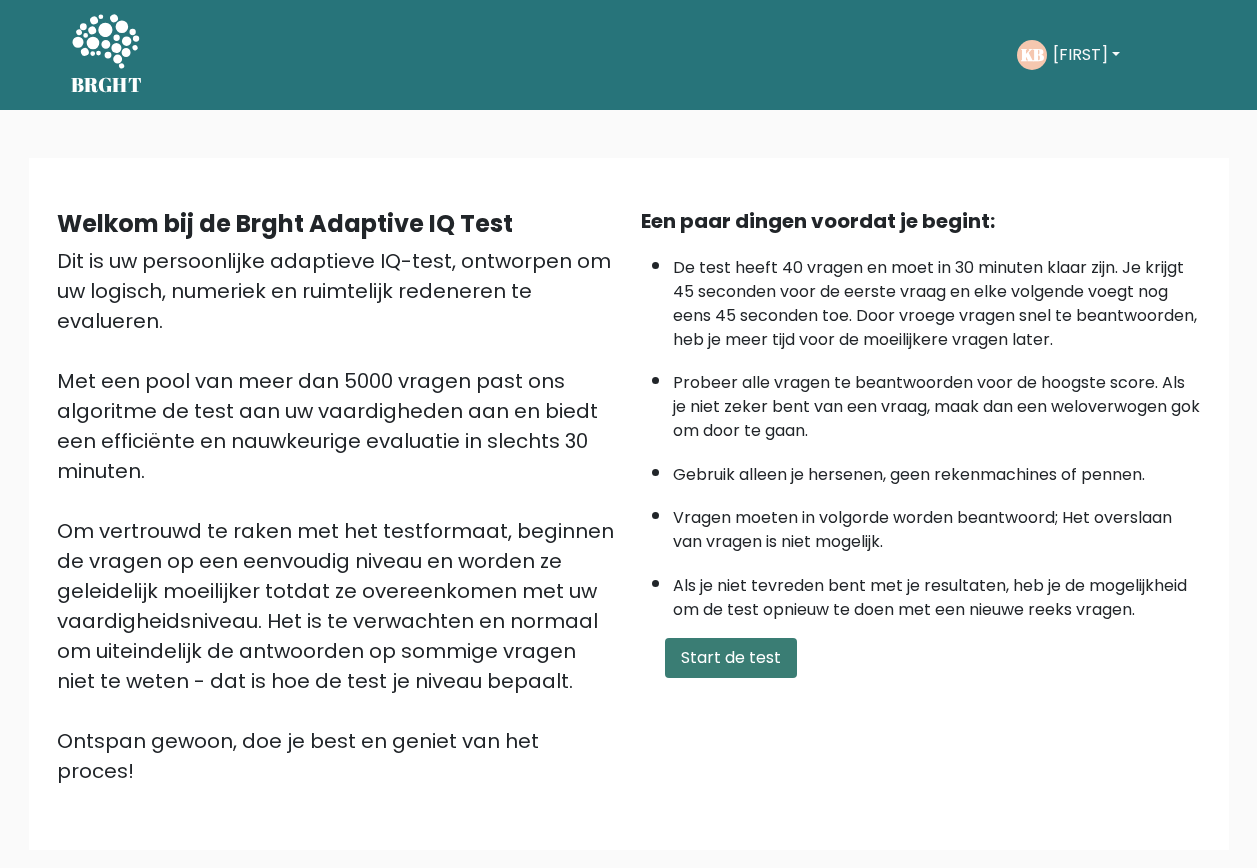 click on "Start de test" at bounding box center [731, 658] 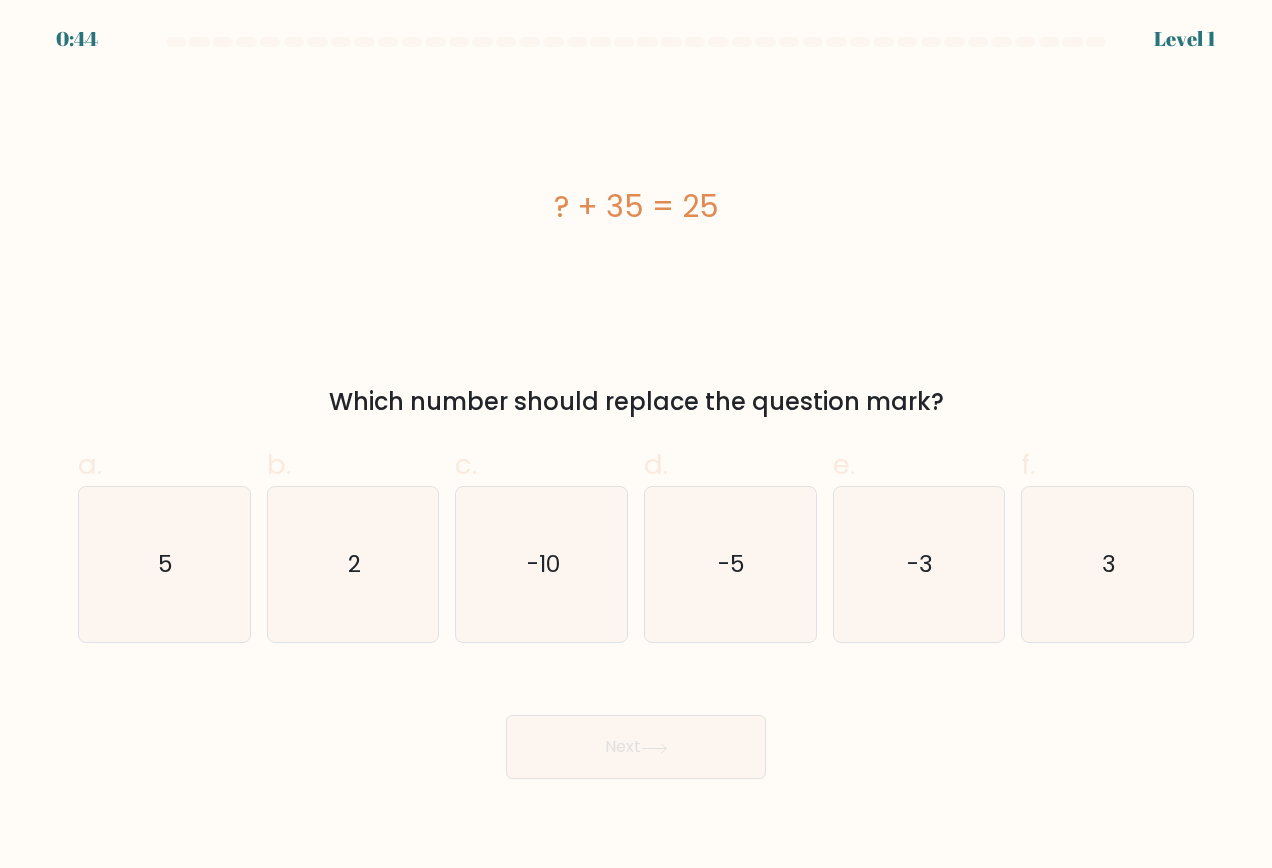 scroll, scrollTop: 0, scrollLeft: 0, axis: both 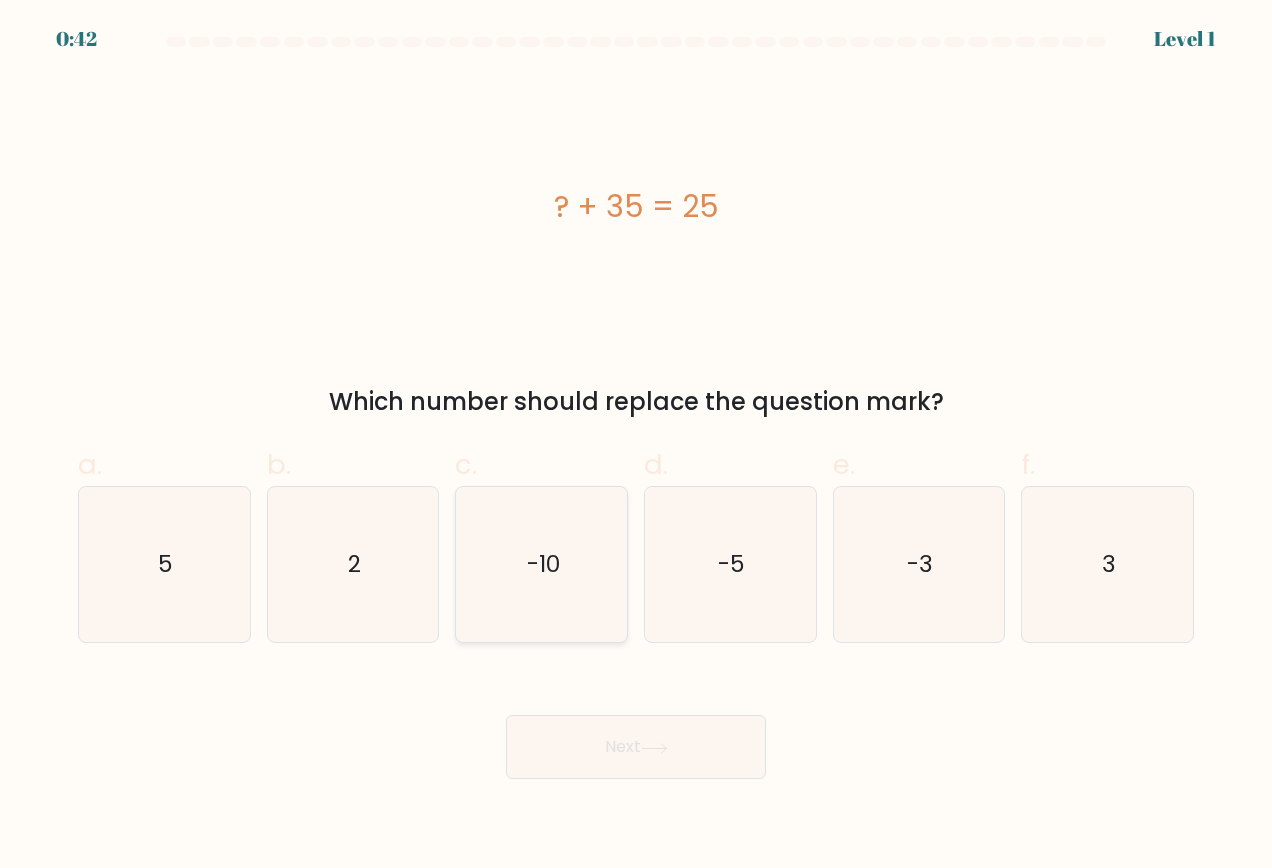 click on "-10" 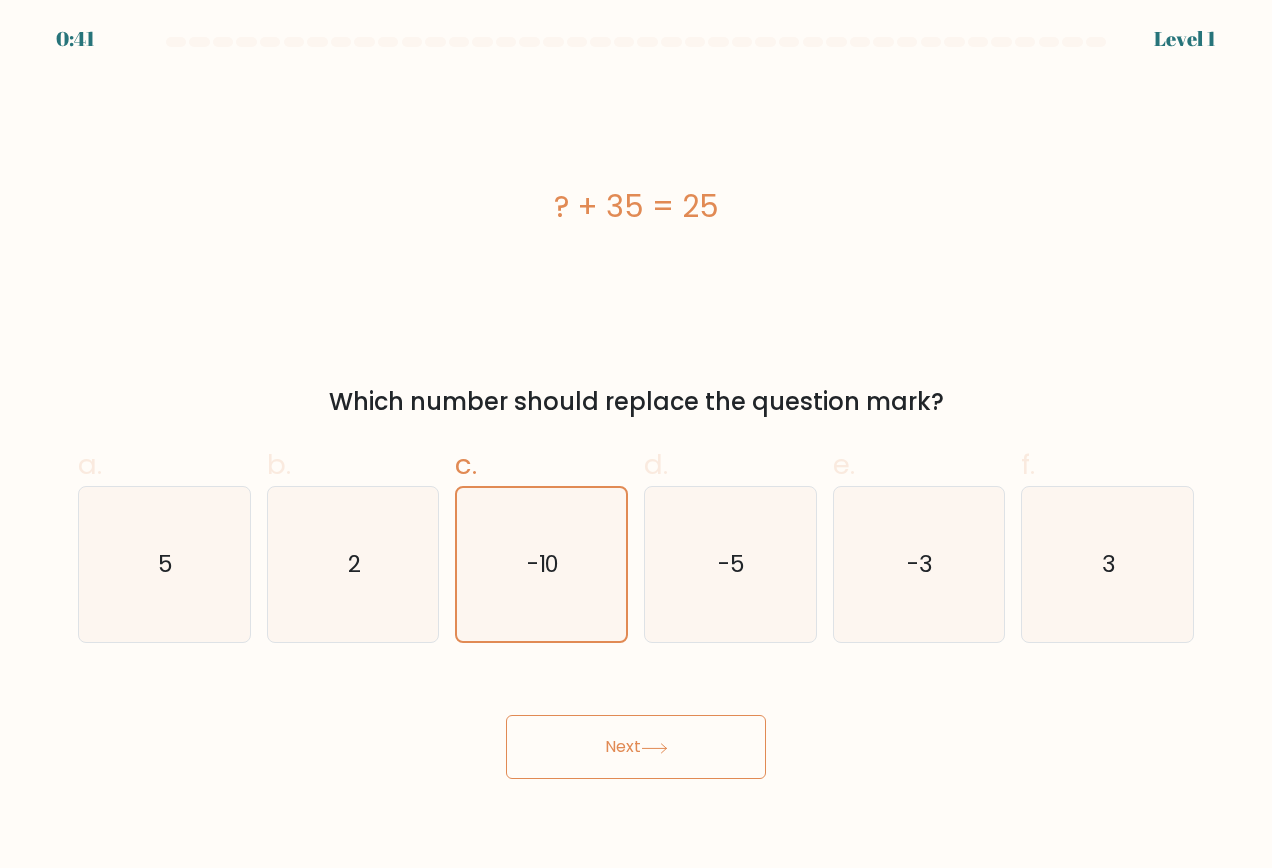 click on "Next" at bounding box center (636, 747) 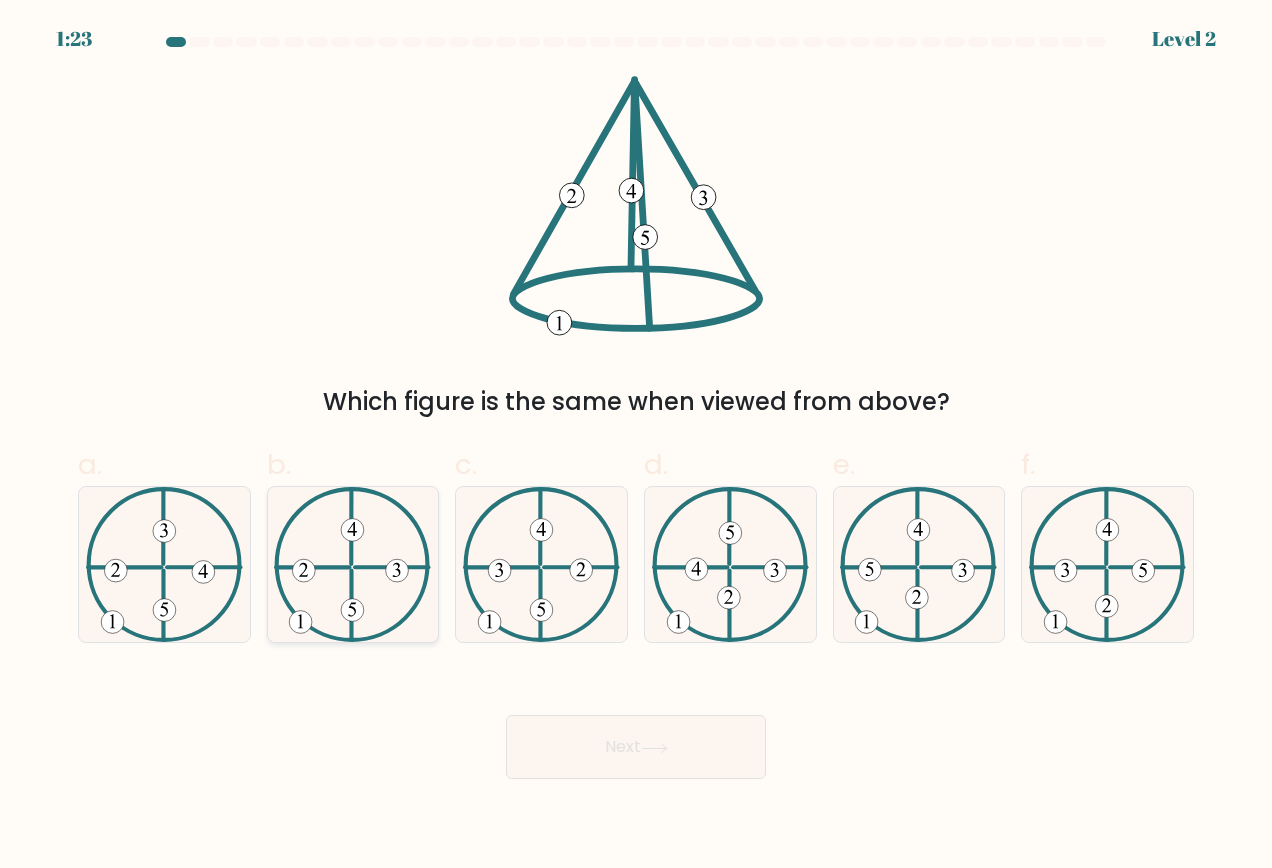 click 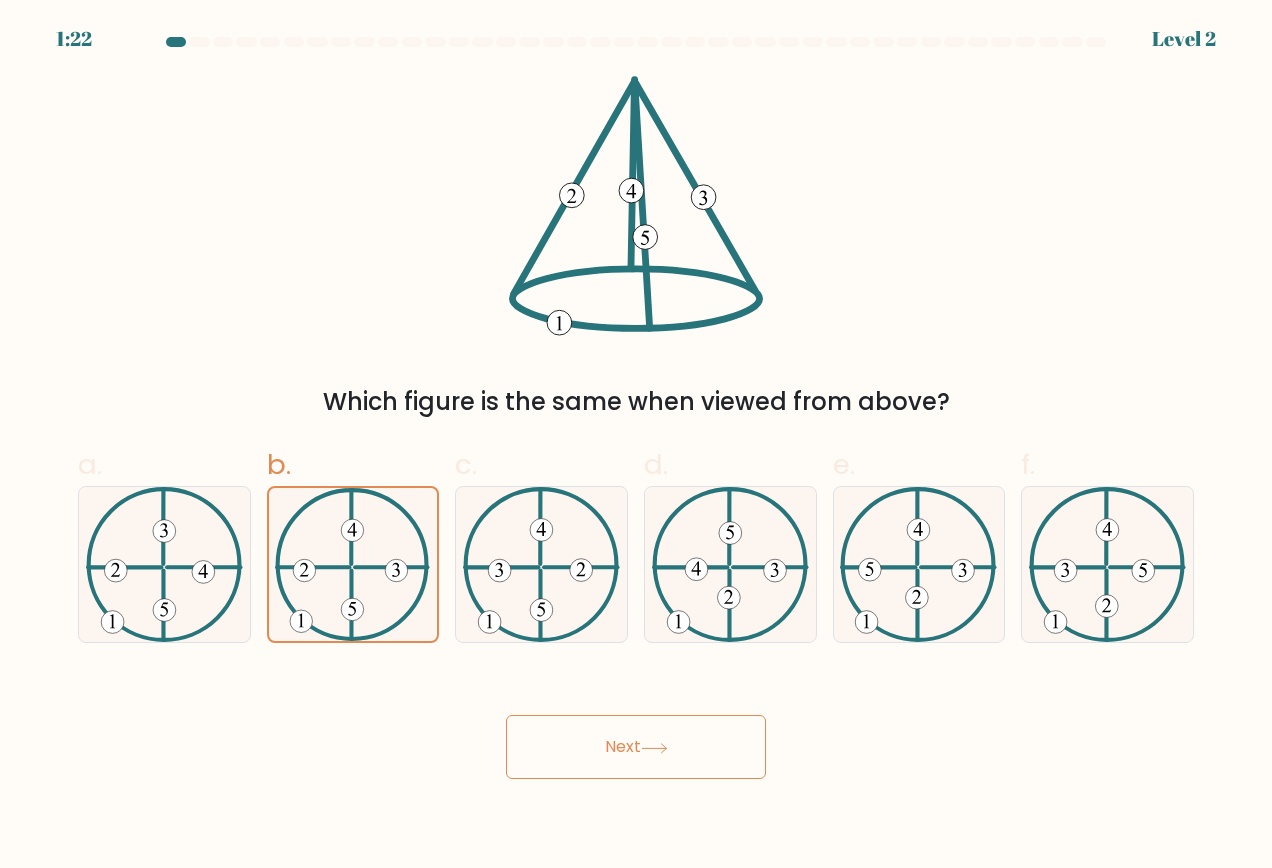 click on "Next" at bounding box center (636, 747) 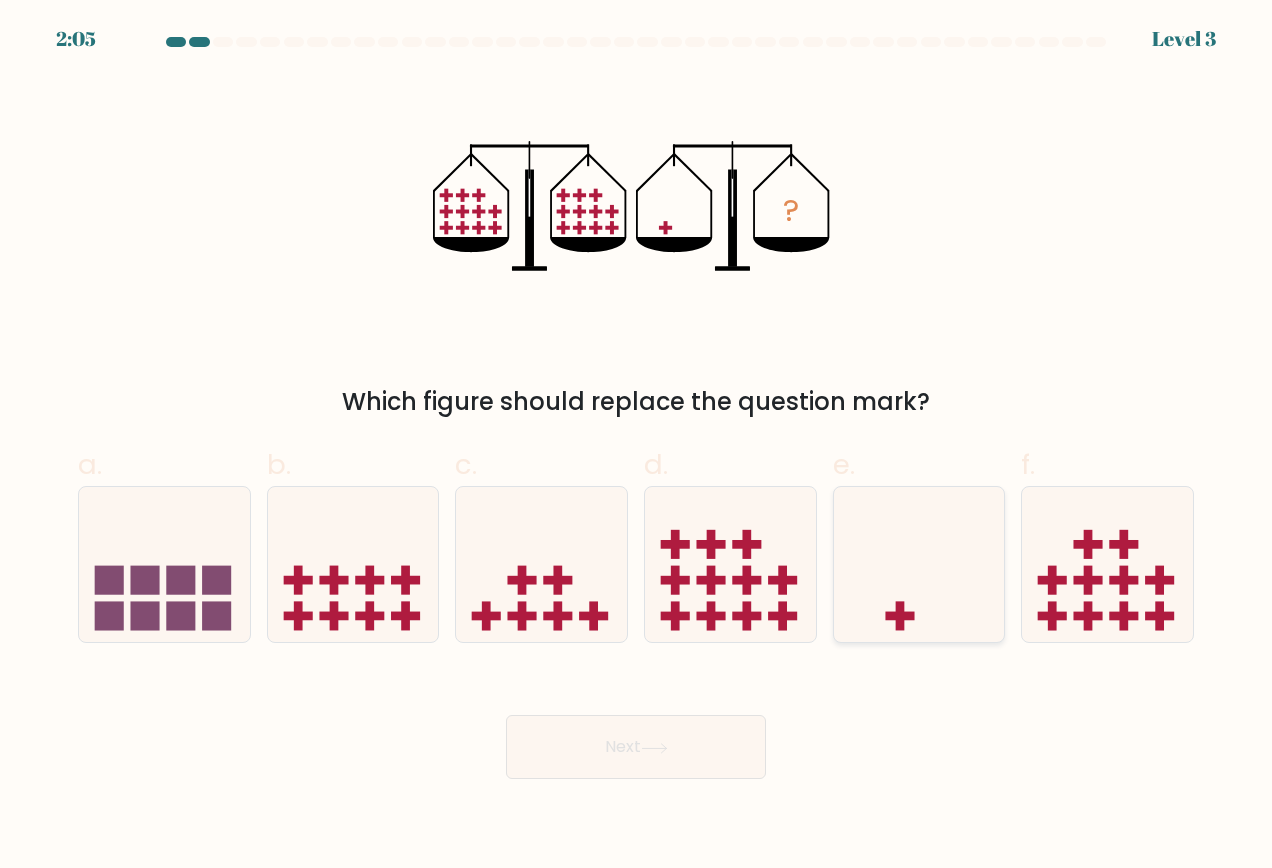 click 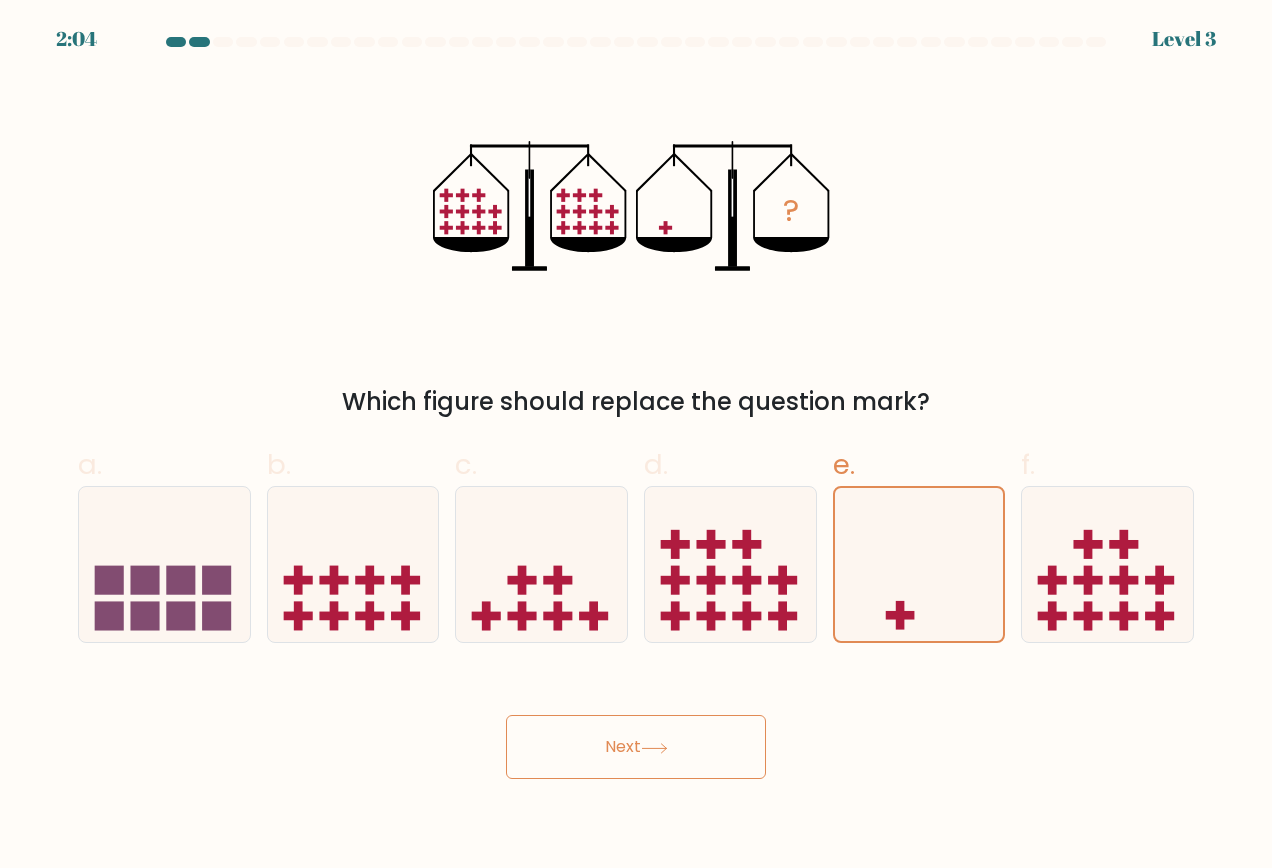 click on "Next" at bounding box center [636, 747] 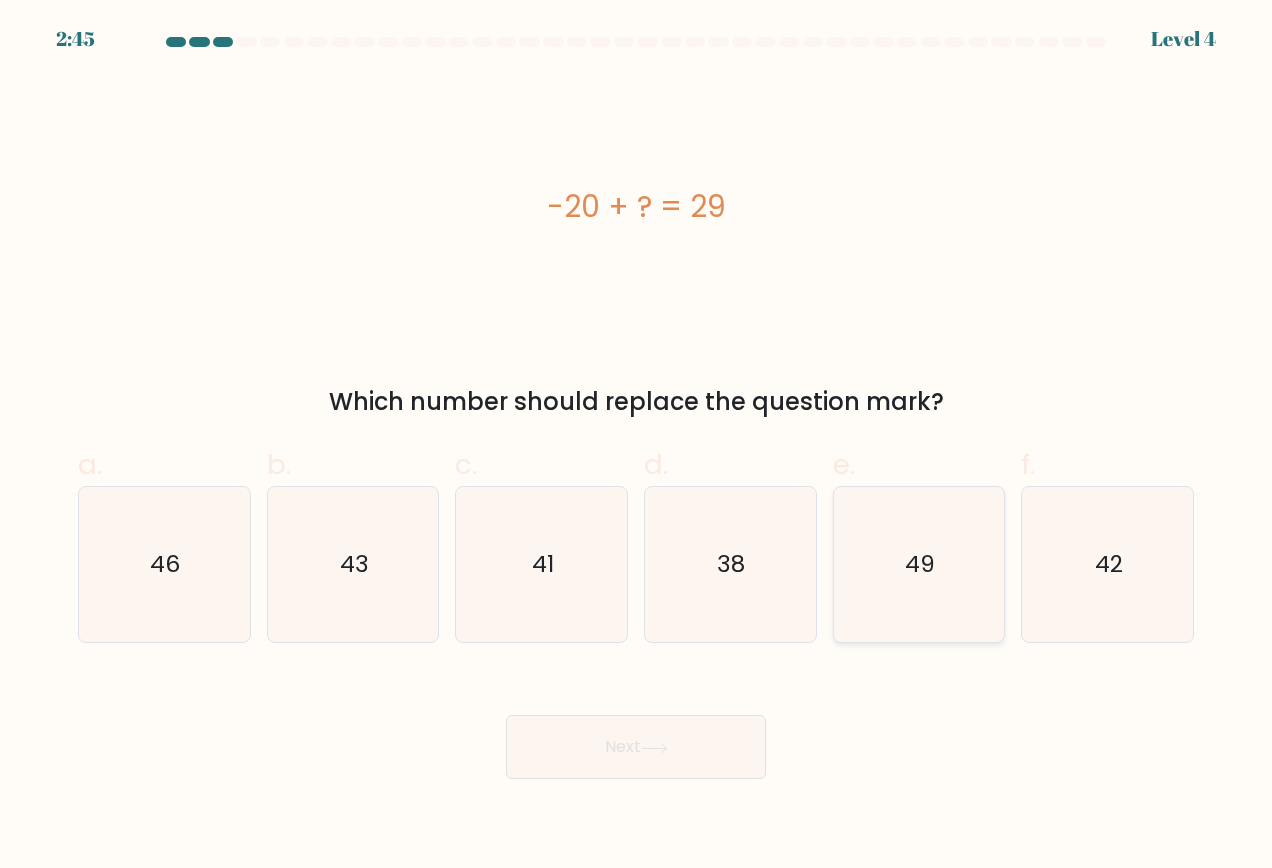 click on "49" 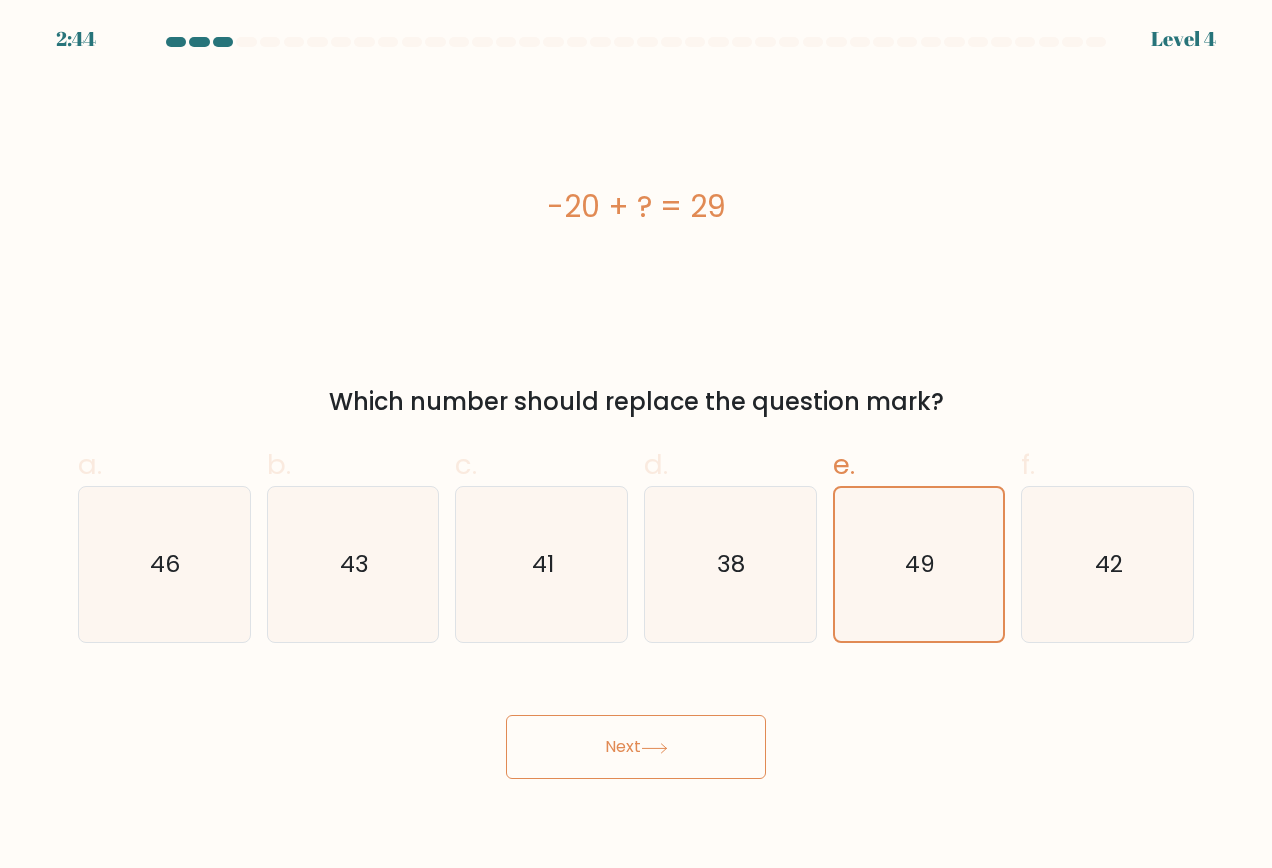 click on "Next" at bounding box center [636, 747] 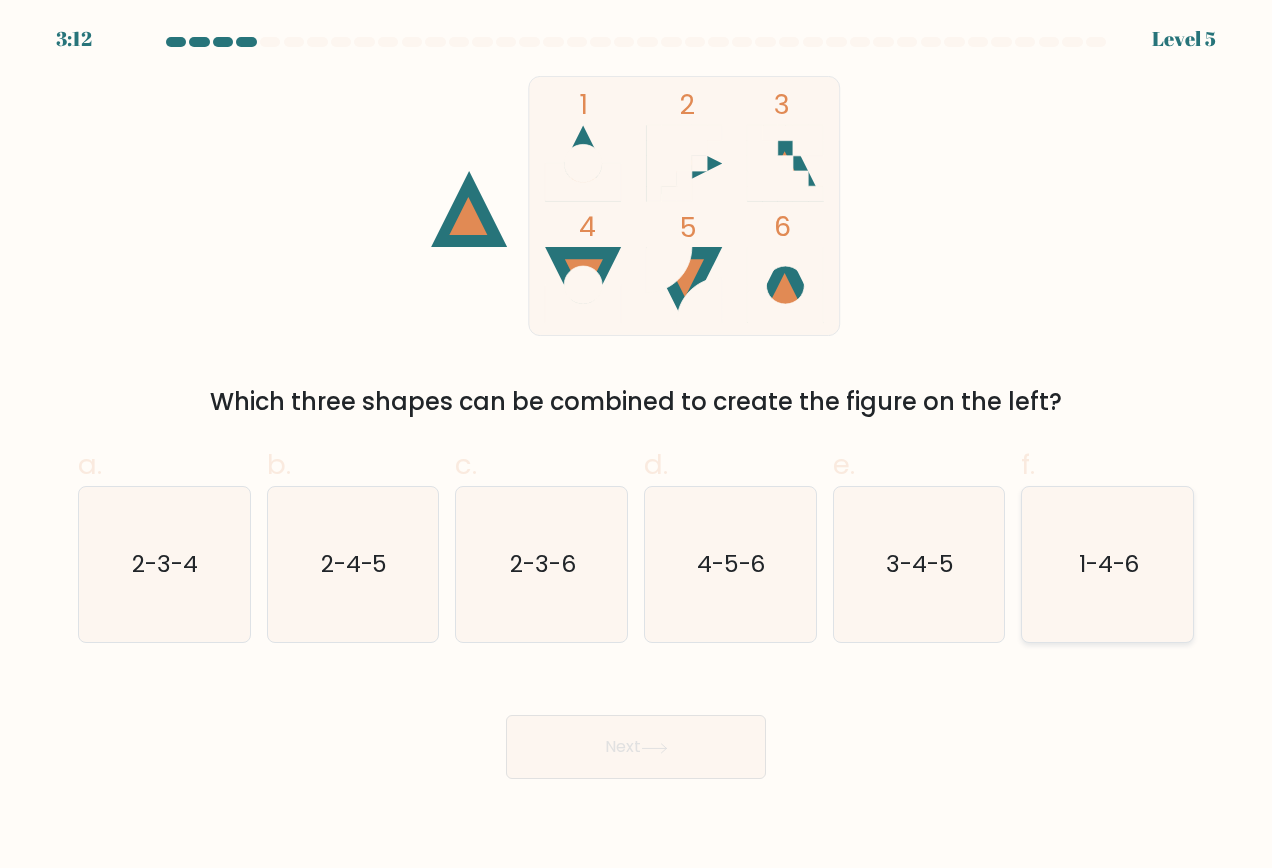 drag, startPoint x: 1188, startPoint y: 623, endPoint x: 1115, endPoint y: 615, distance: 73.43705 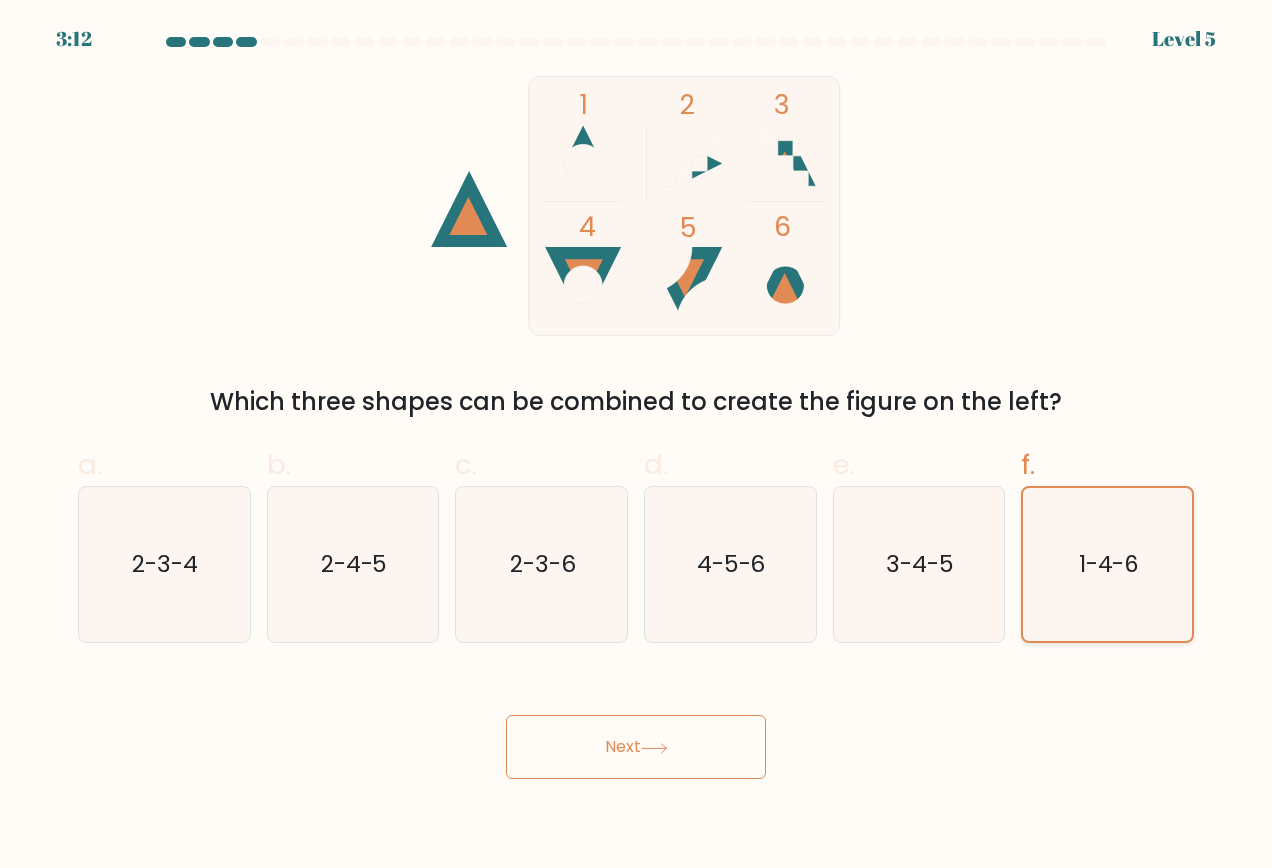 click on "1-4-6" 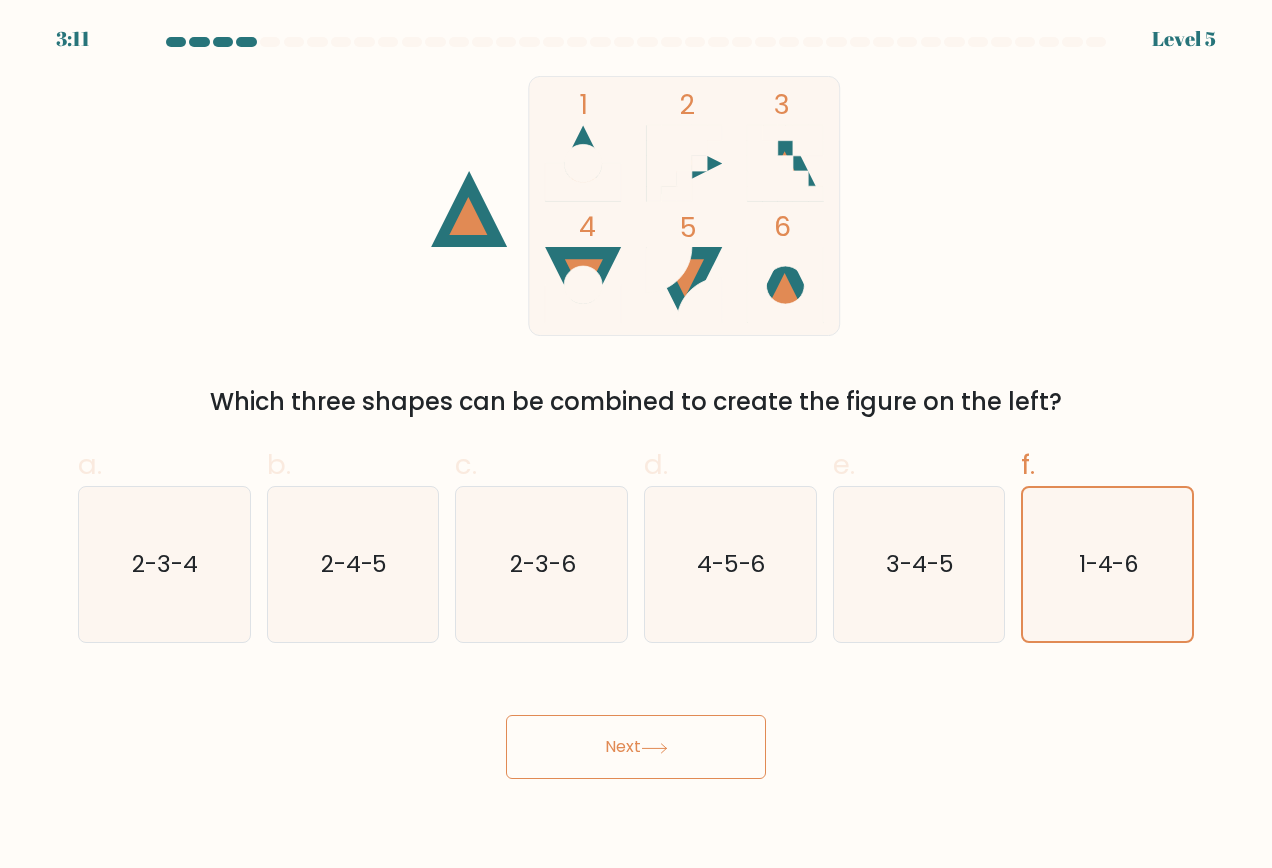 click on "Next" at bounding box center [636, 747] 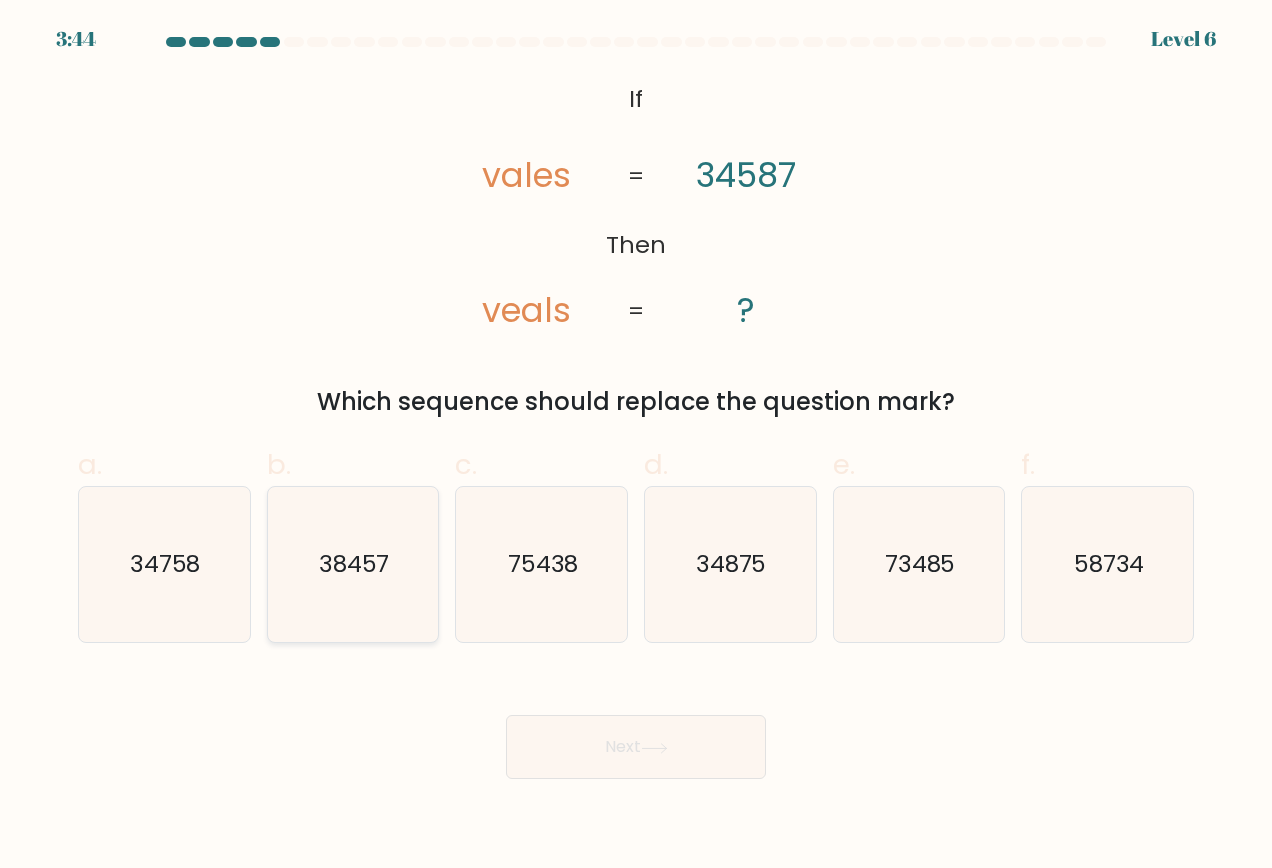click on "38457" 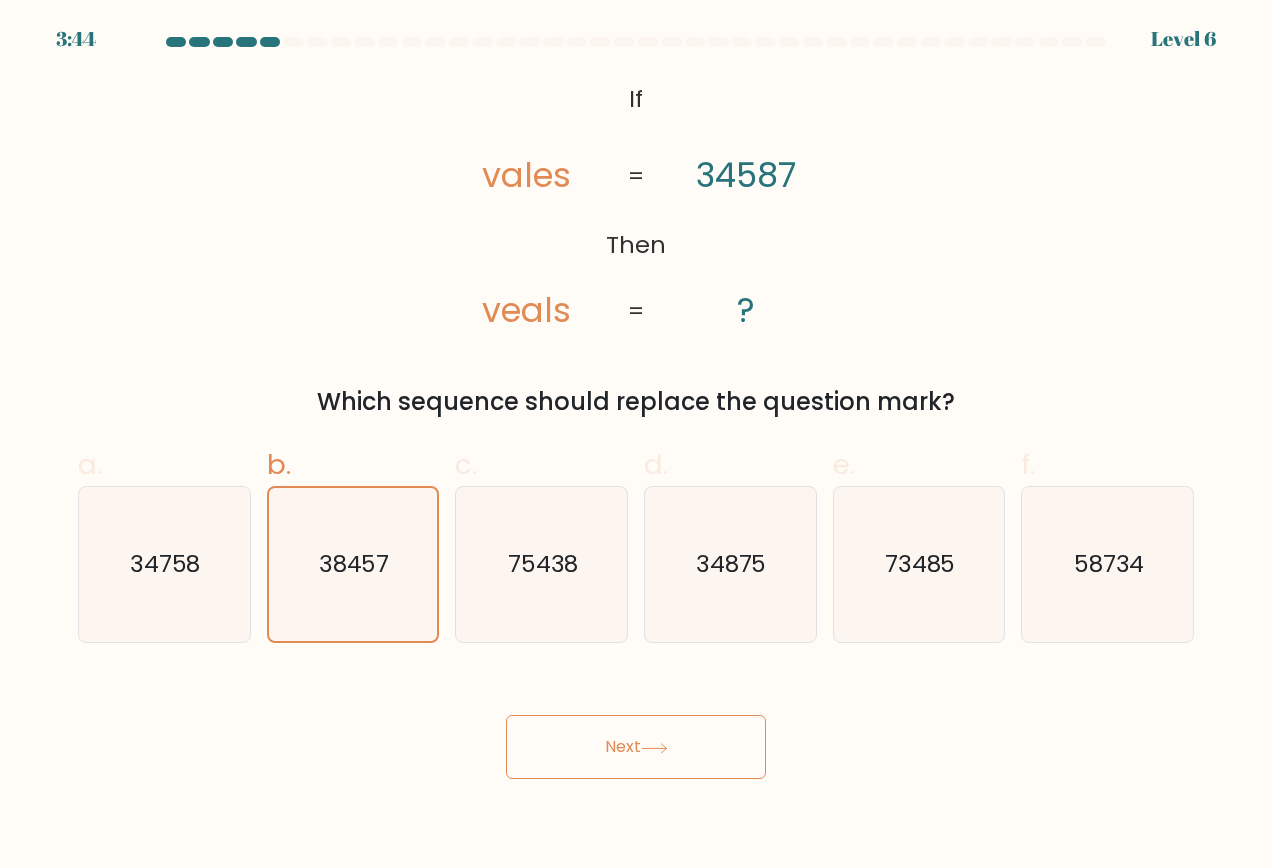 click on "Next" at bounding box center (636, 747) 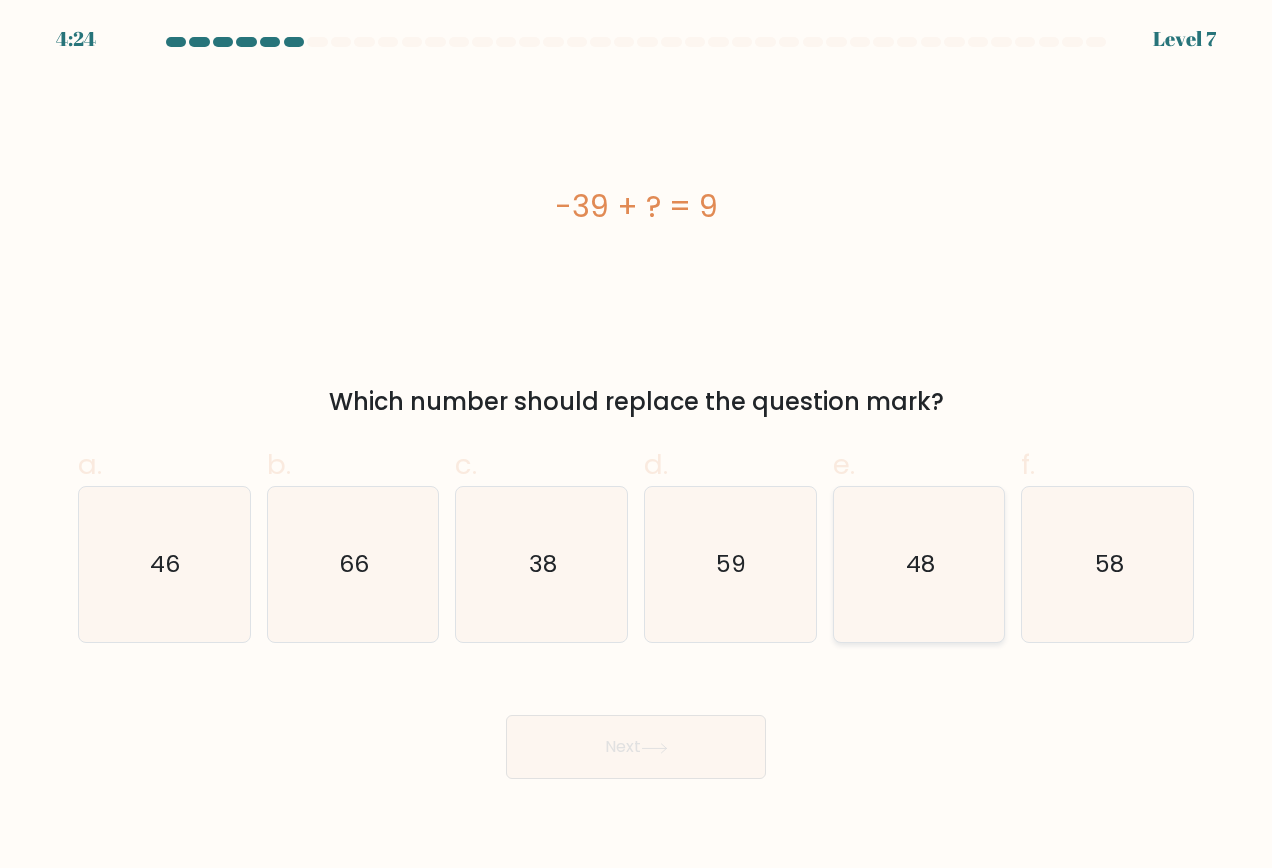 drag, startPoint x: 902, startPoint y: 583, endPoint x: 875, endPoint y: 635, distance: 58.59181 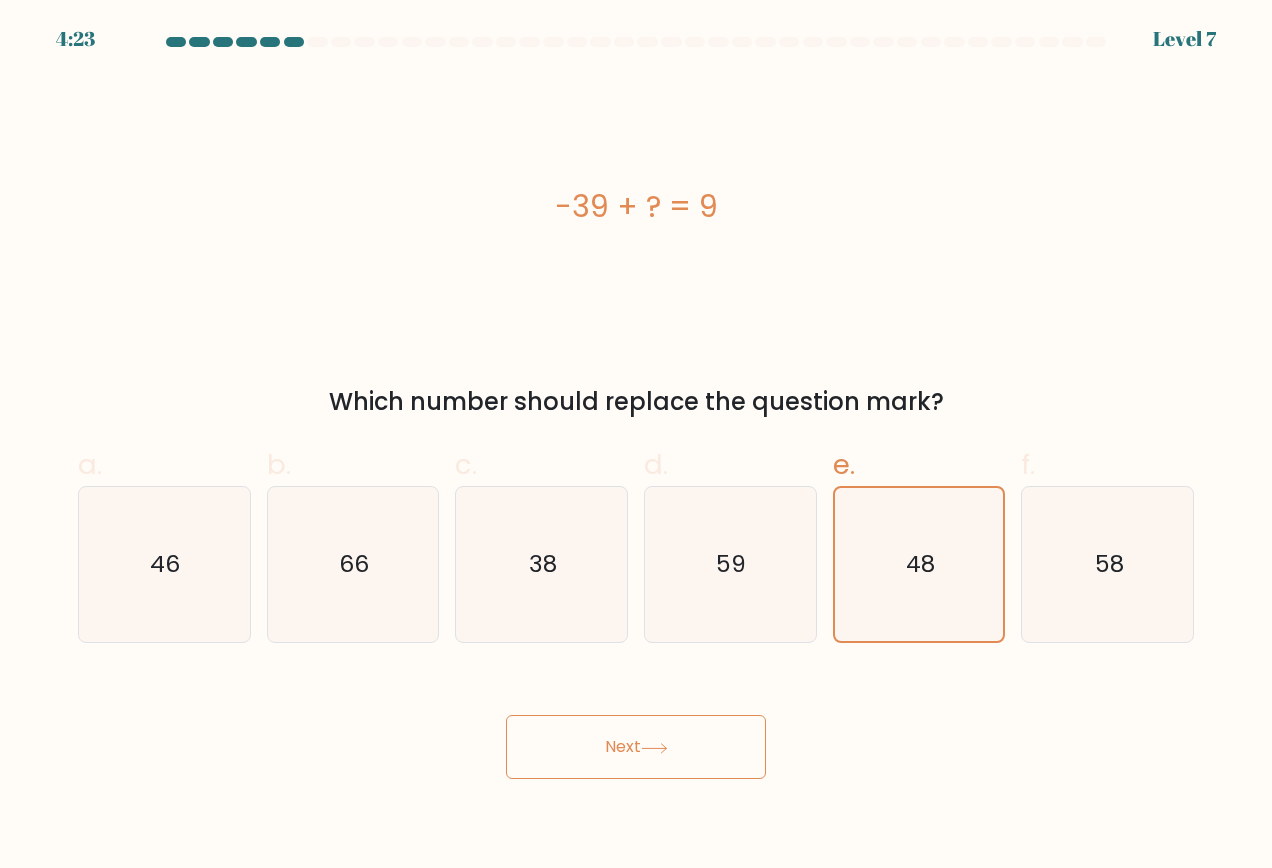 click on "Next" at bounding box center (636, 747) 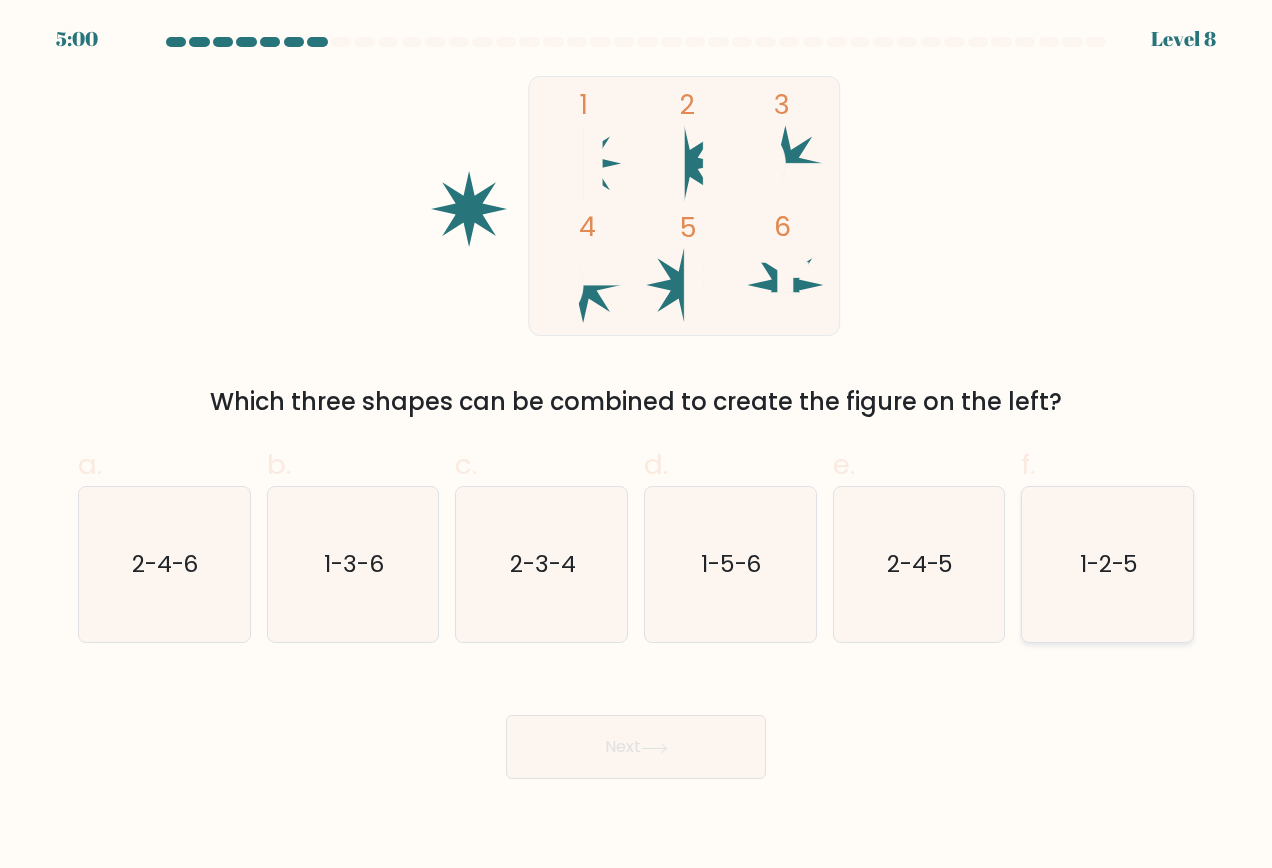 click on "1-2-5" 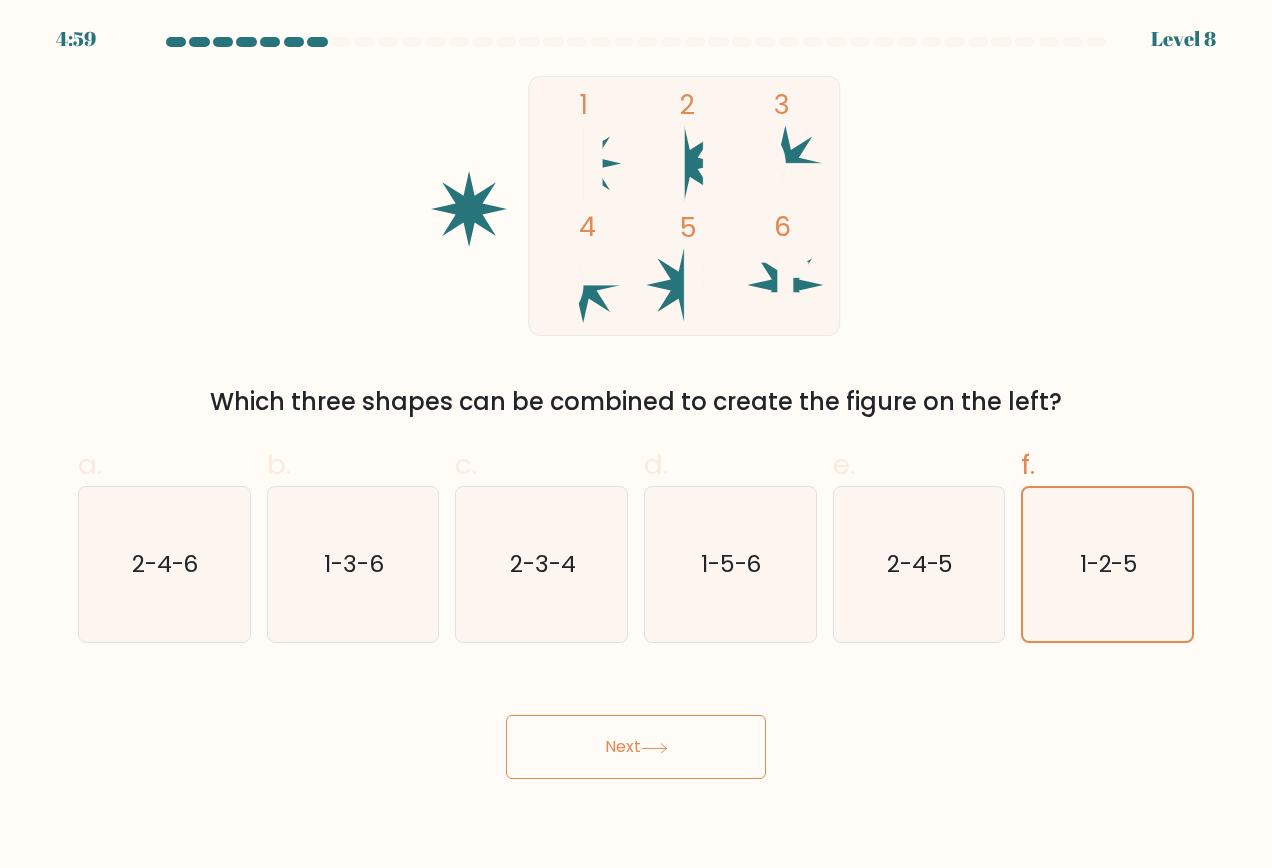 click on "Next" at bounding box center [636, 747] 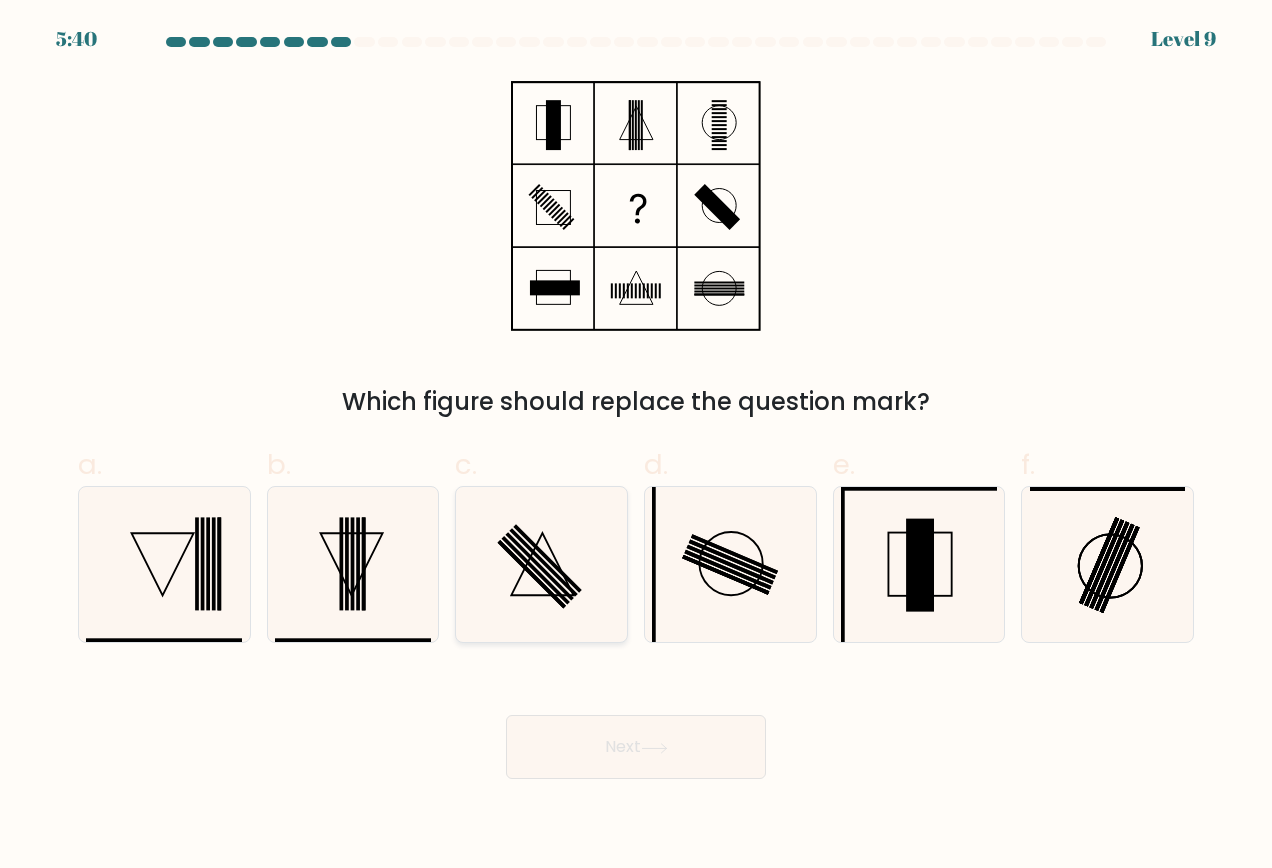 click 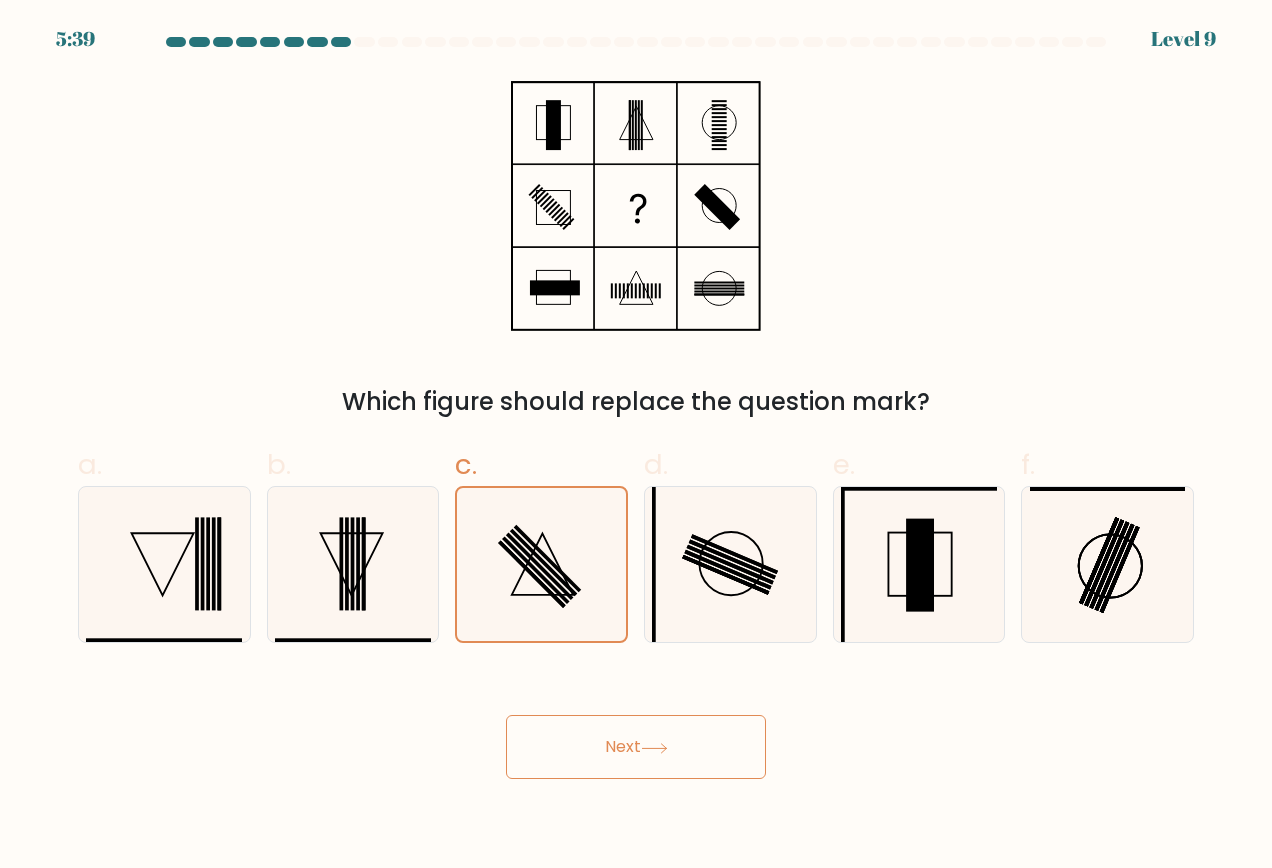 click on "Next" at bounding box center (636, 747) 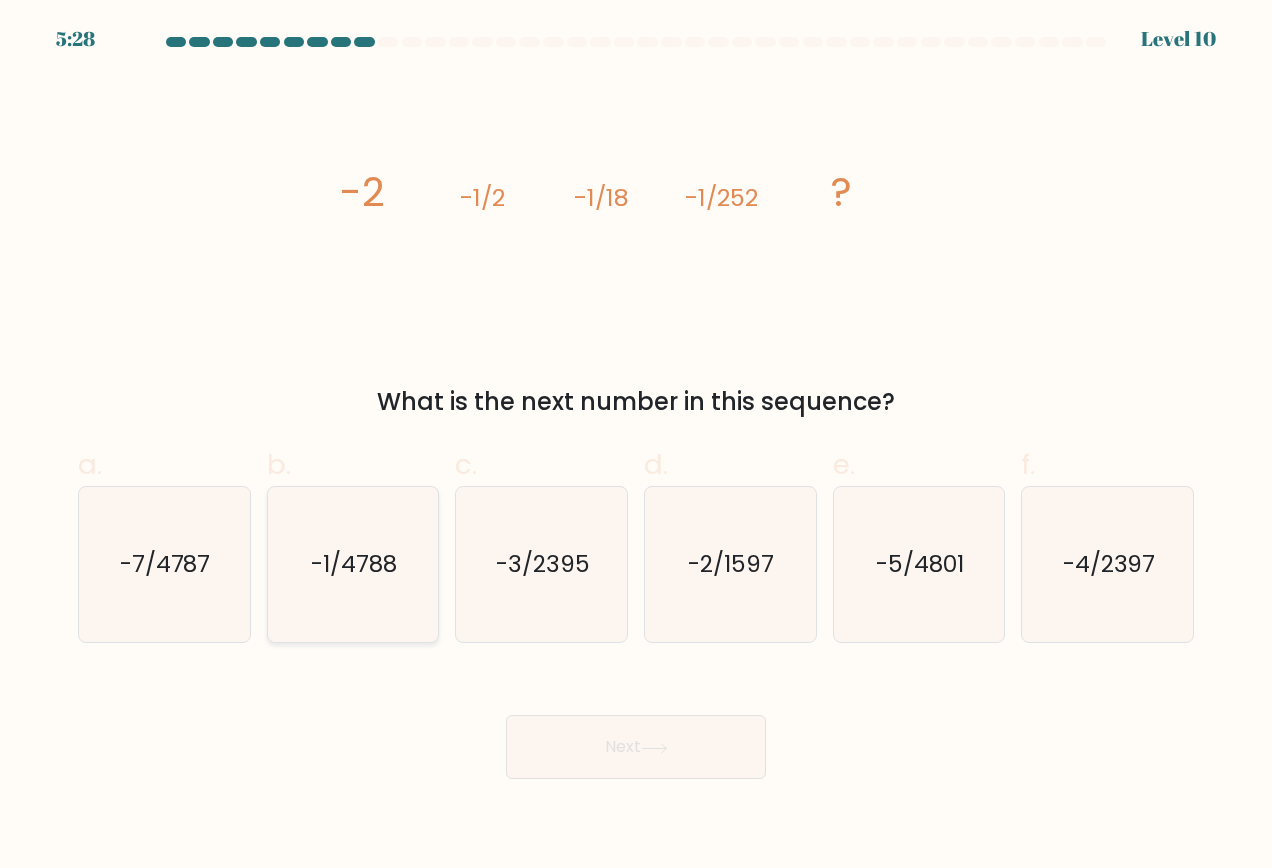 click on "-1/4788" 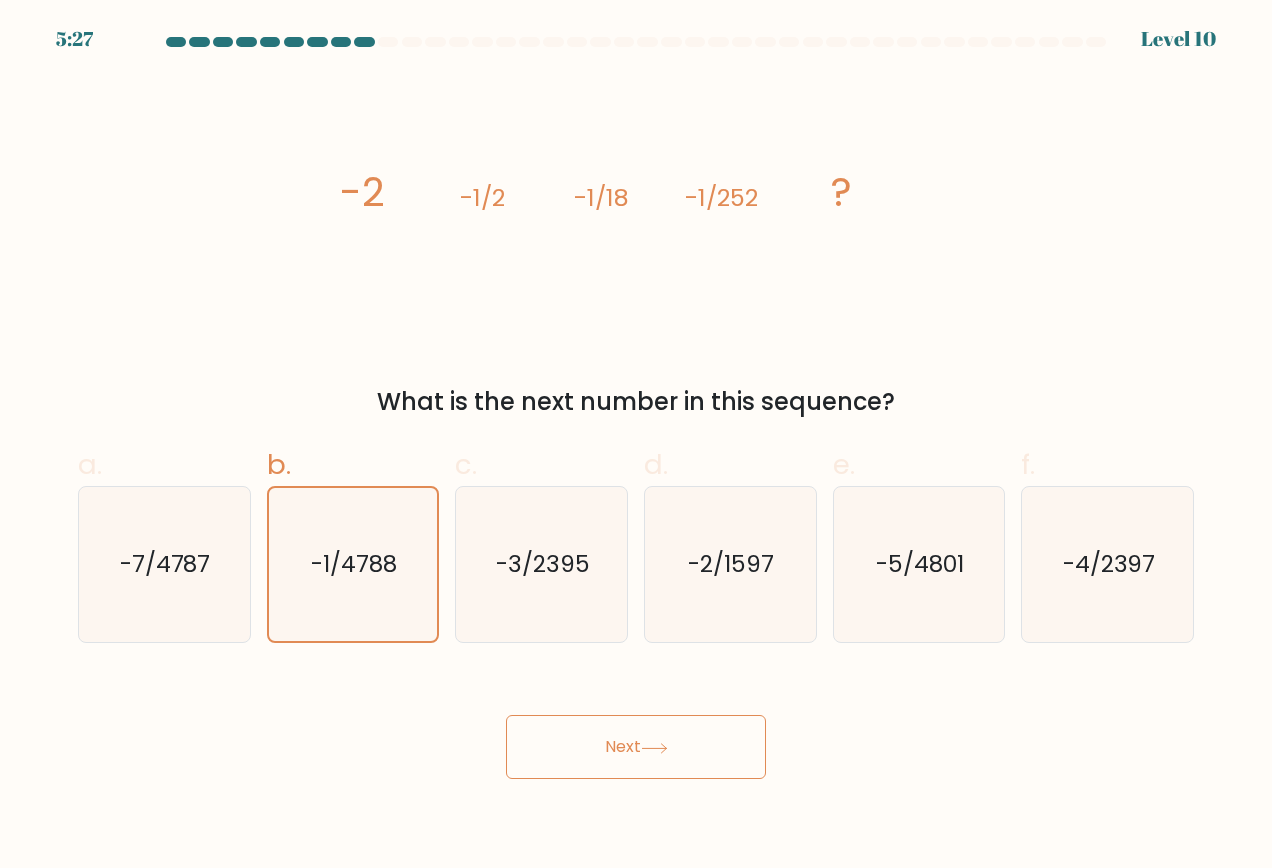 click on "Next" at bounding box center (636, 747) 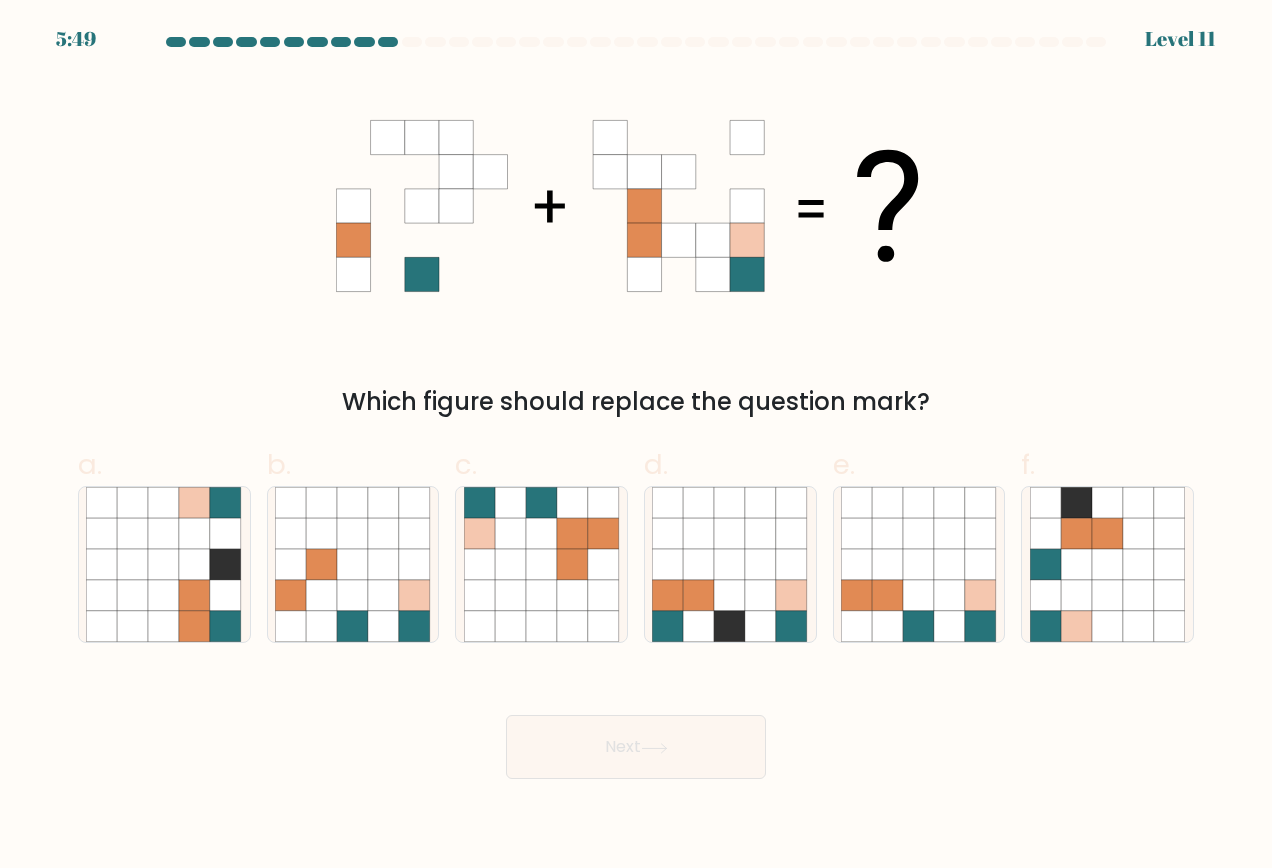 drag, startPoint x: 559, startPoint y: 600, endPoint x: 575, endPoint y: 657, distance: 59.20304 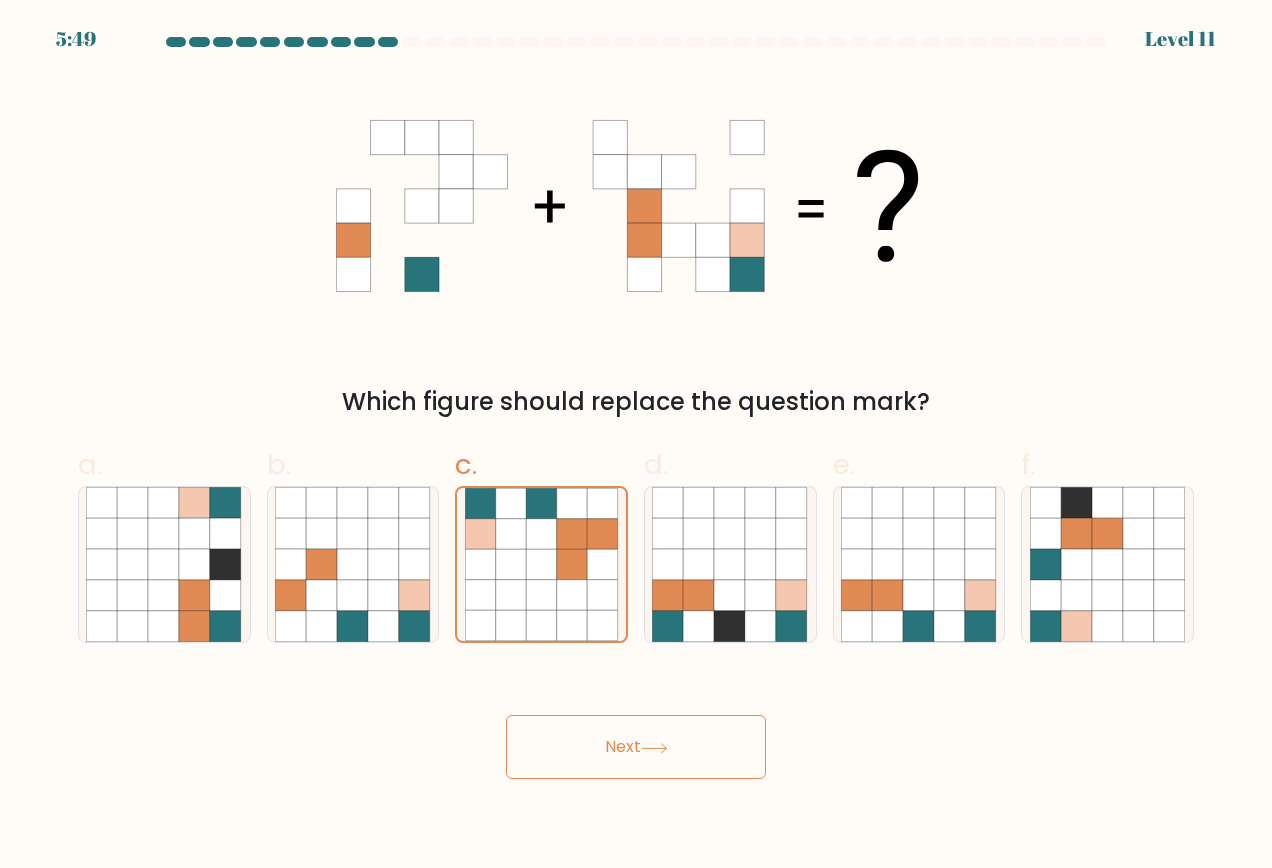 click 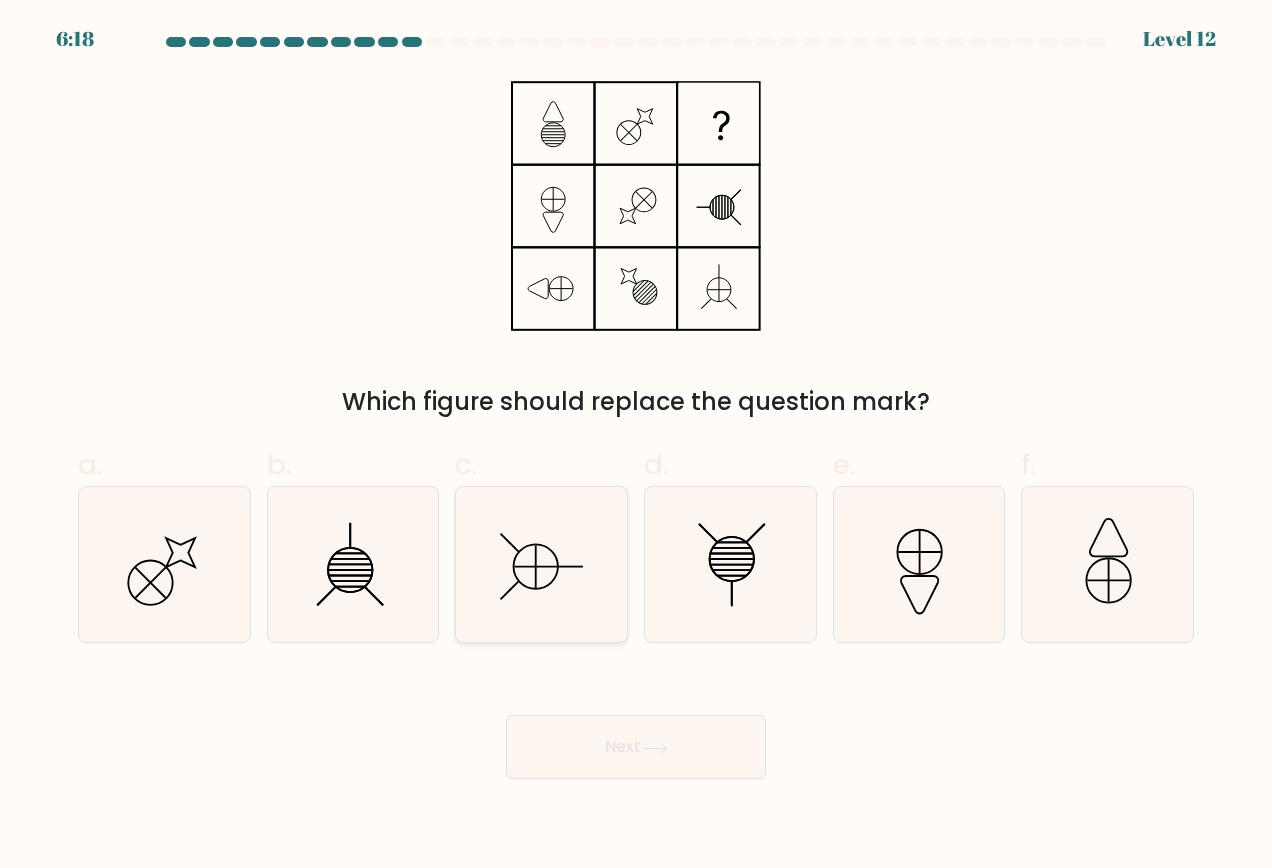 drag, startPoint x: 549, startPoint y: 606, endPoint x: 574, endPoint y: 662, distance: 61.326992 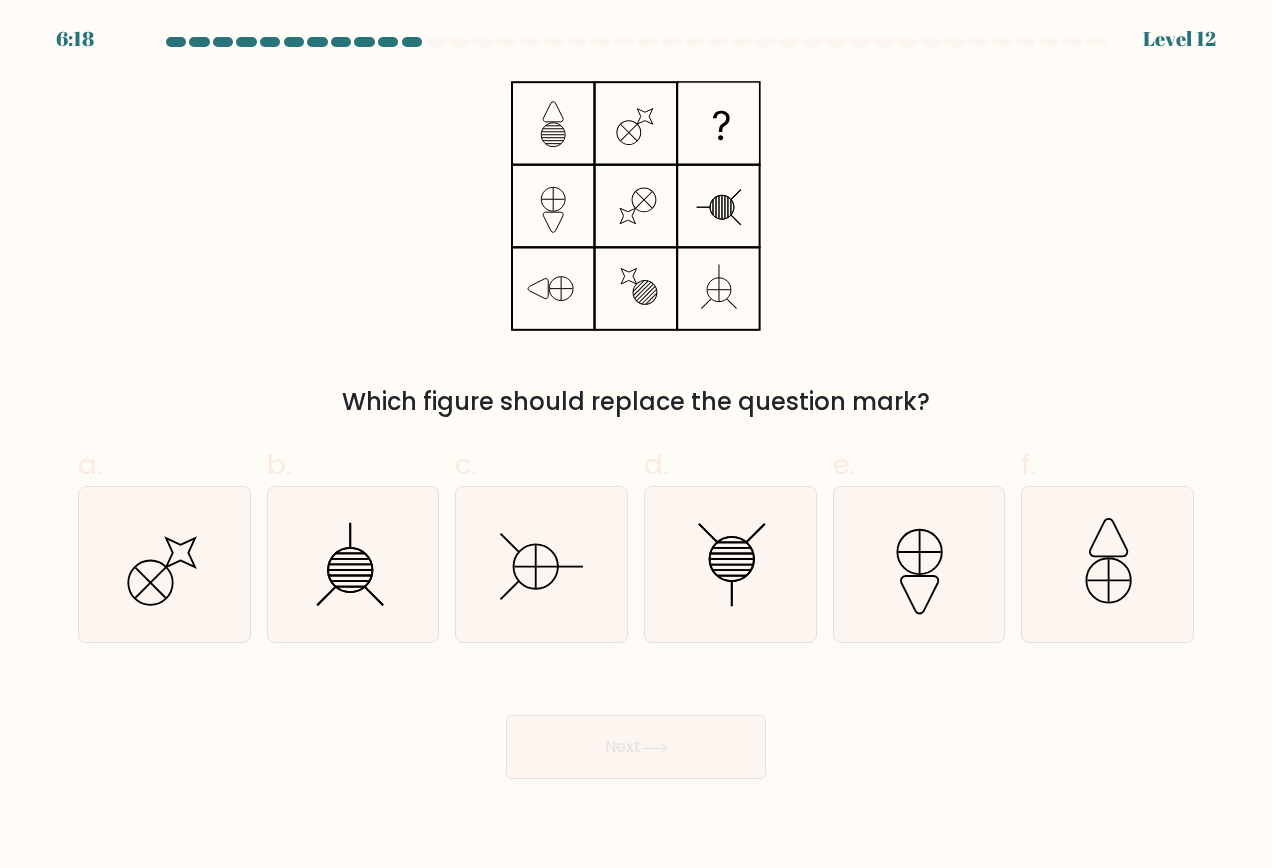 click 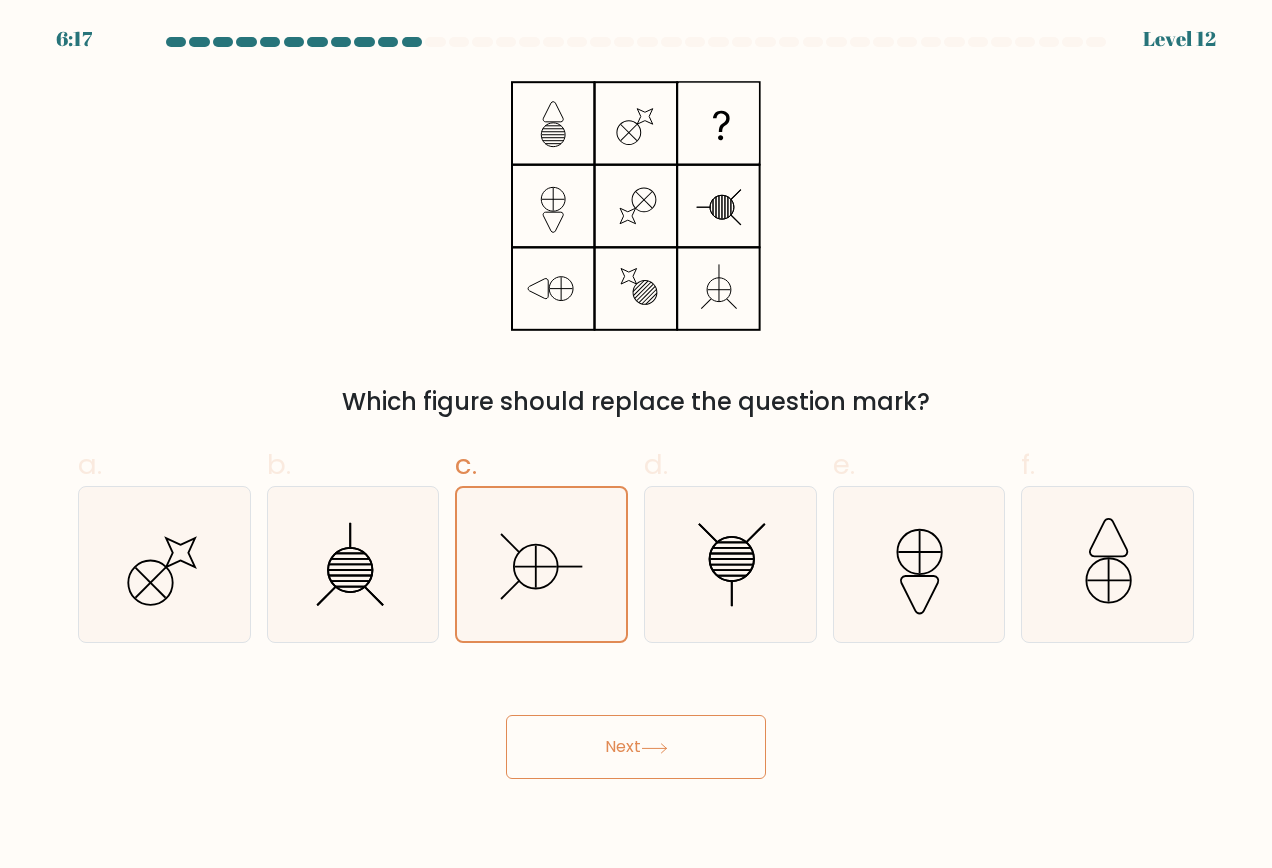 click on "Next" at bounding box center [636, 747] 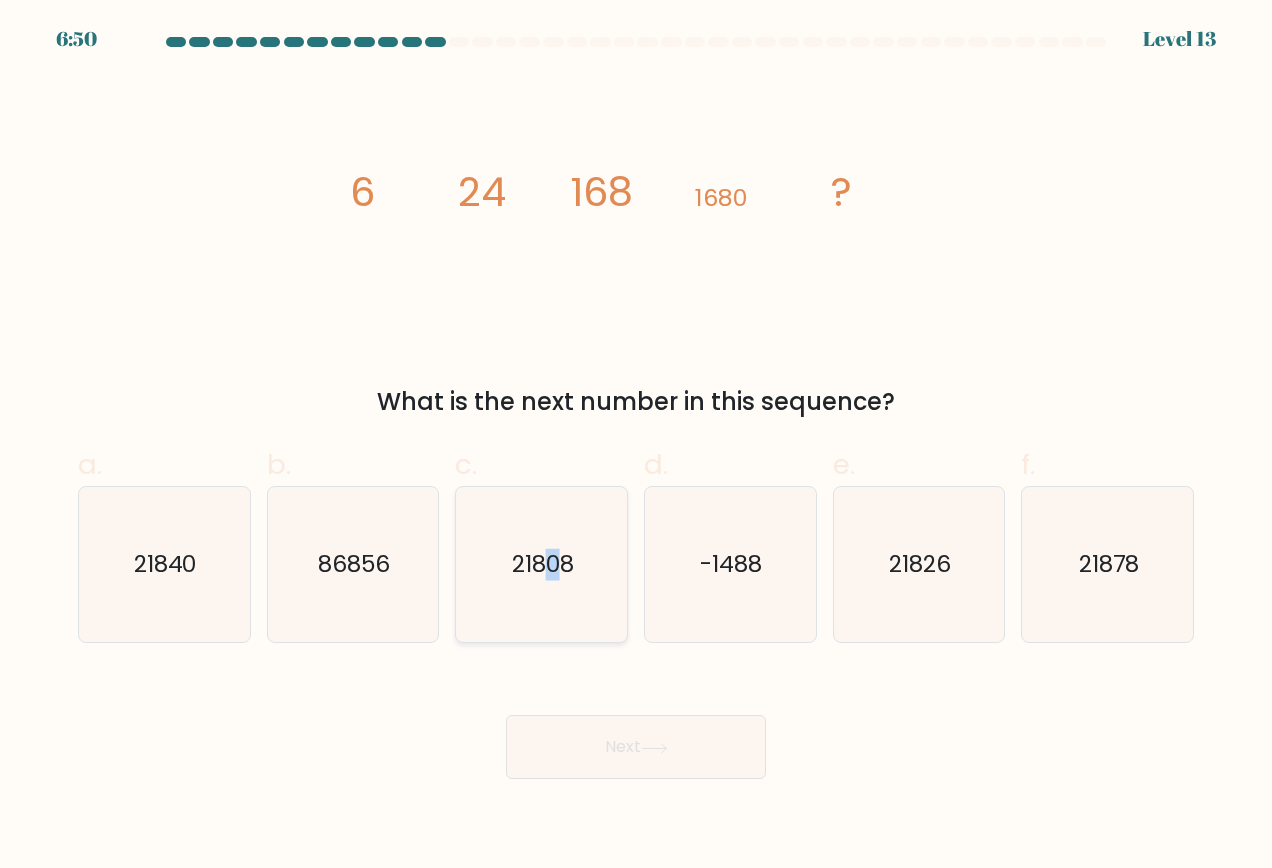 click on "21808" 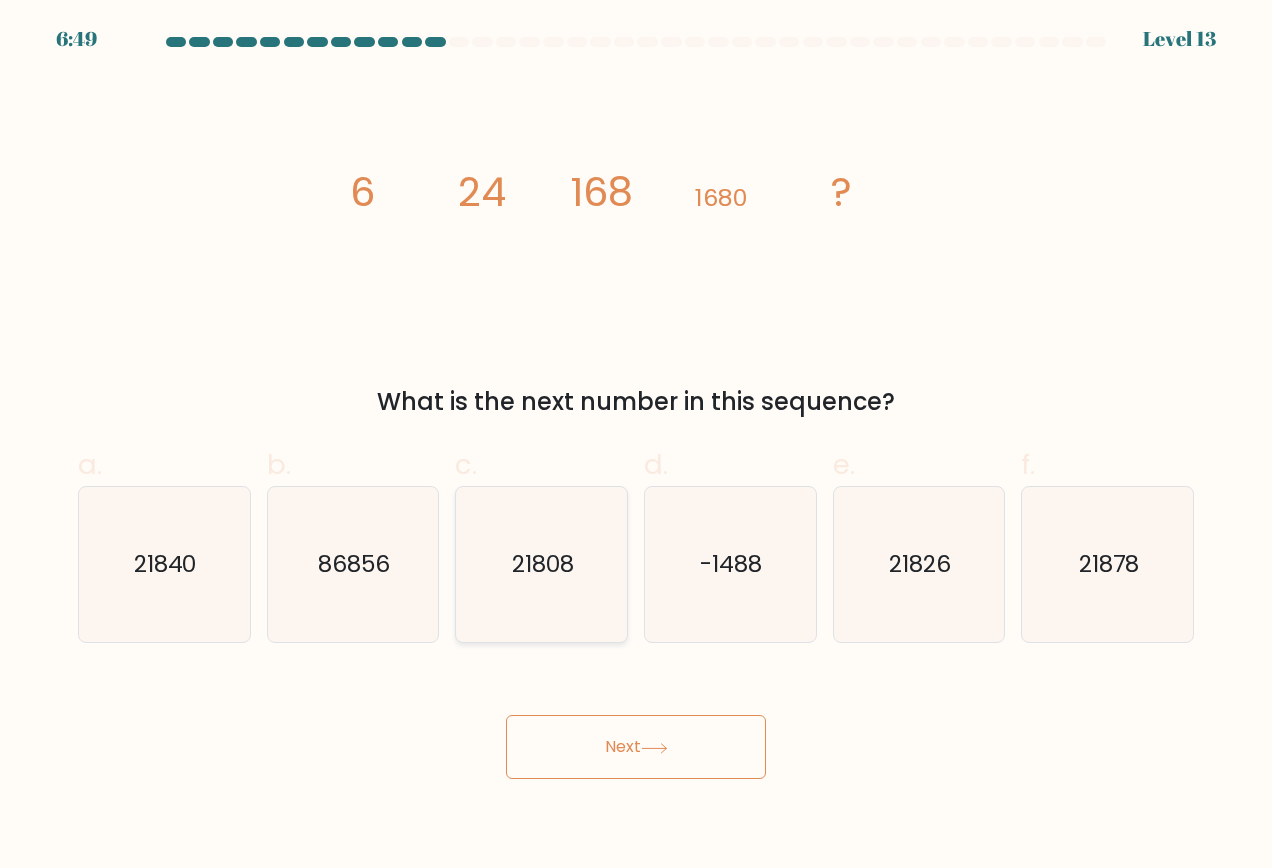 drag, startPoint x: 557, startPoint y: 548, endPoint x: 586, endPoint y: 626, distance: 83.21658 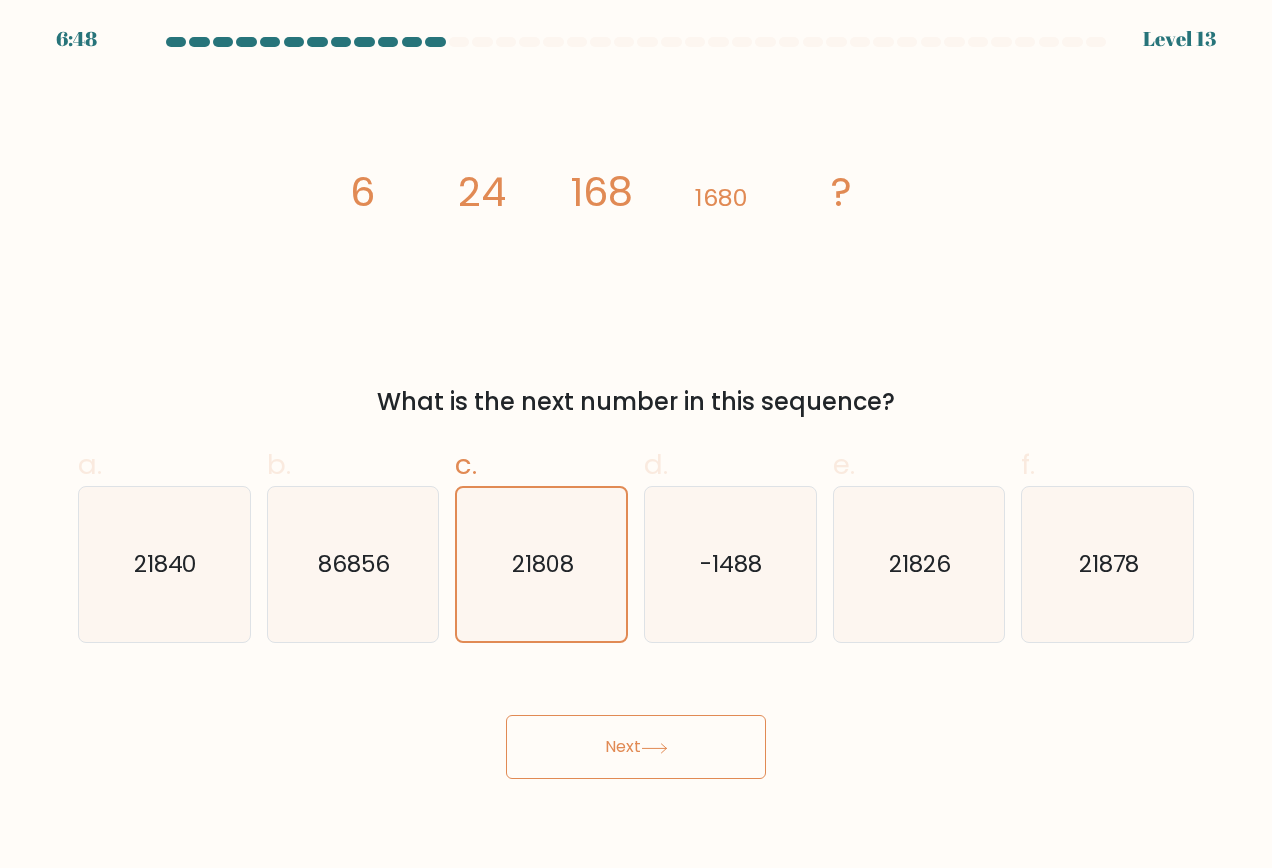 click on "Next" at bounding box center (636, 747) 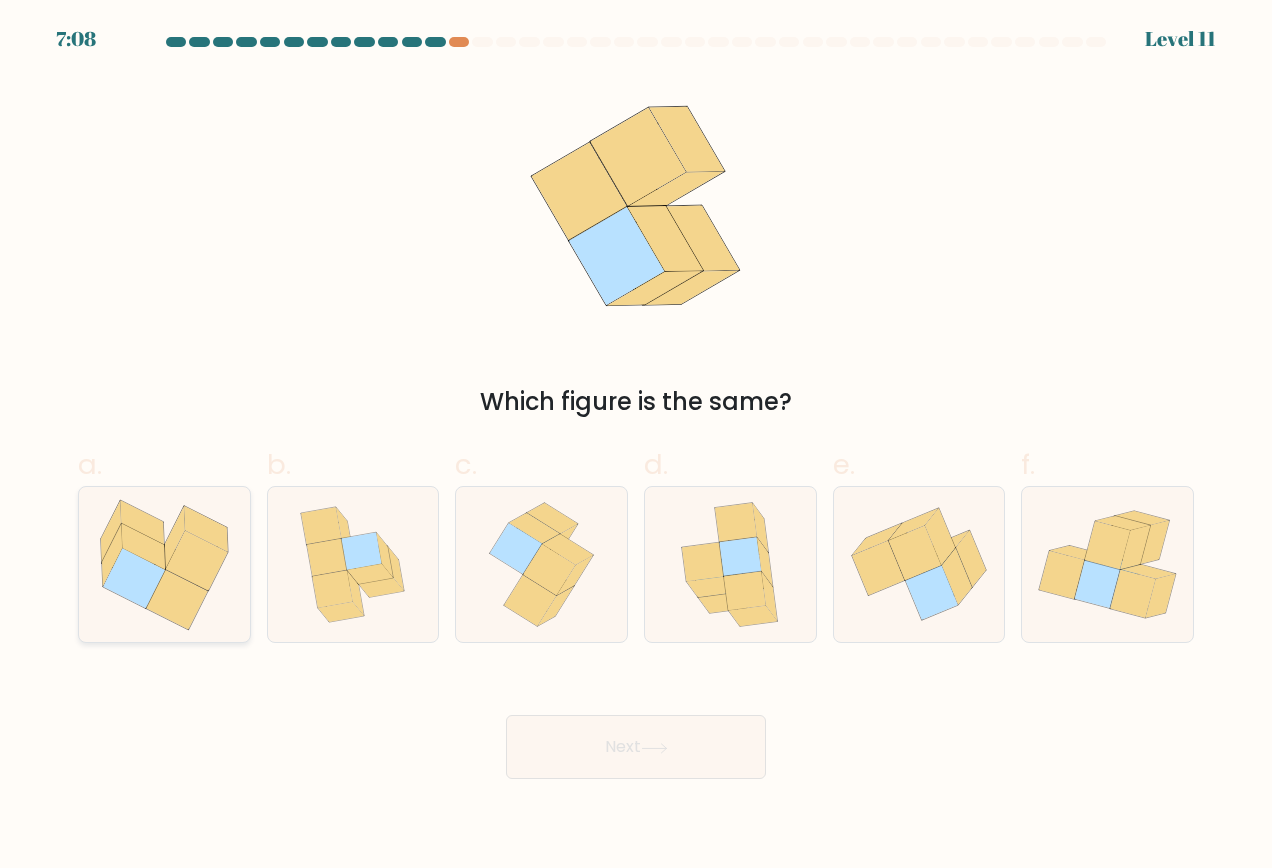click 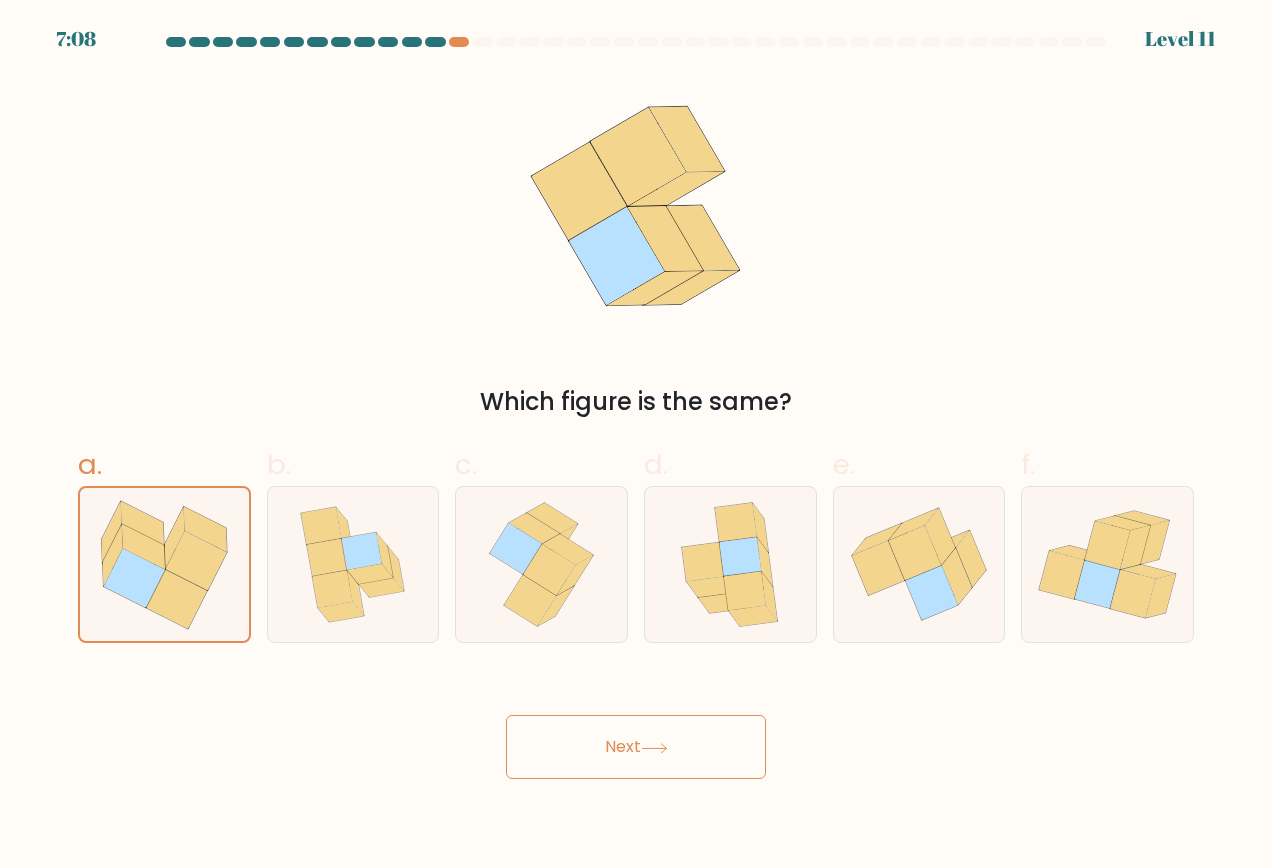 click on "Next" at bounding box center [636, 747] 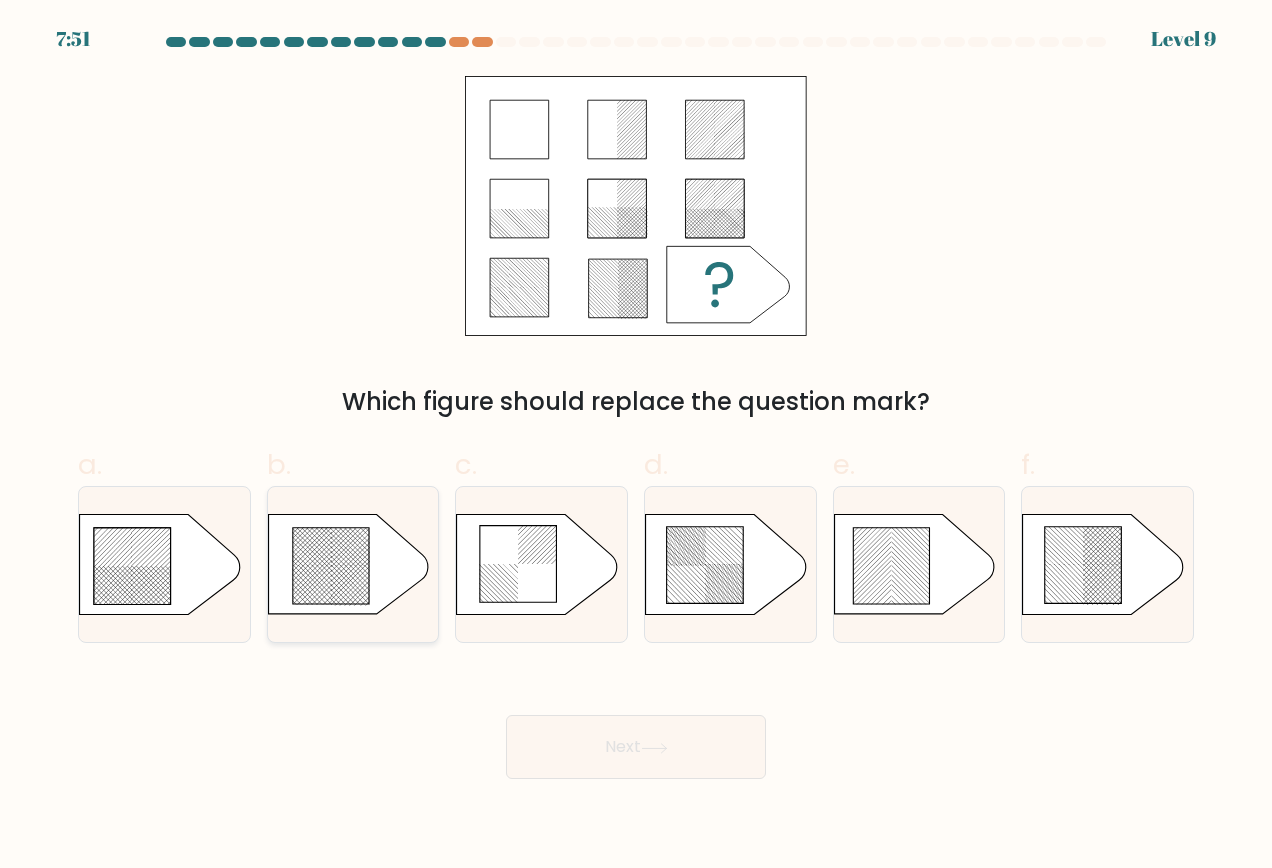 click 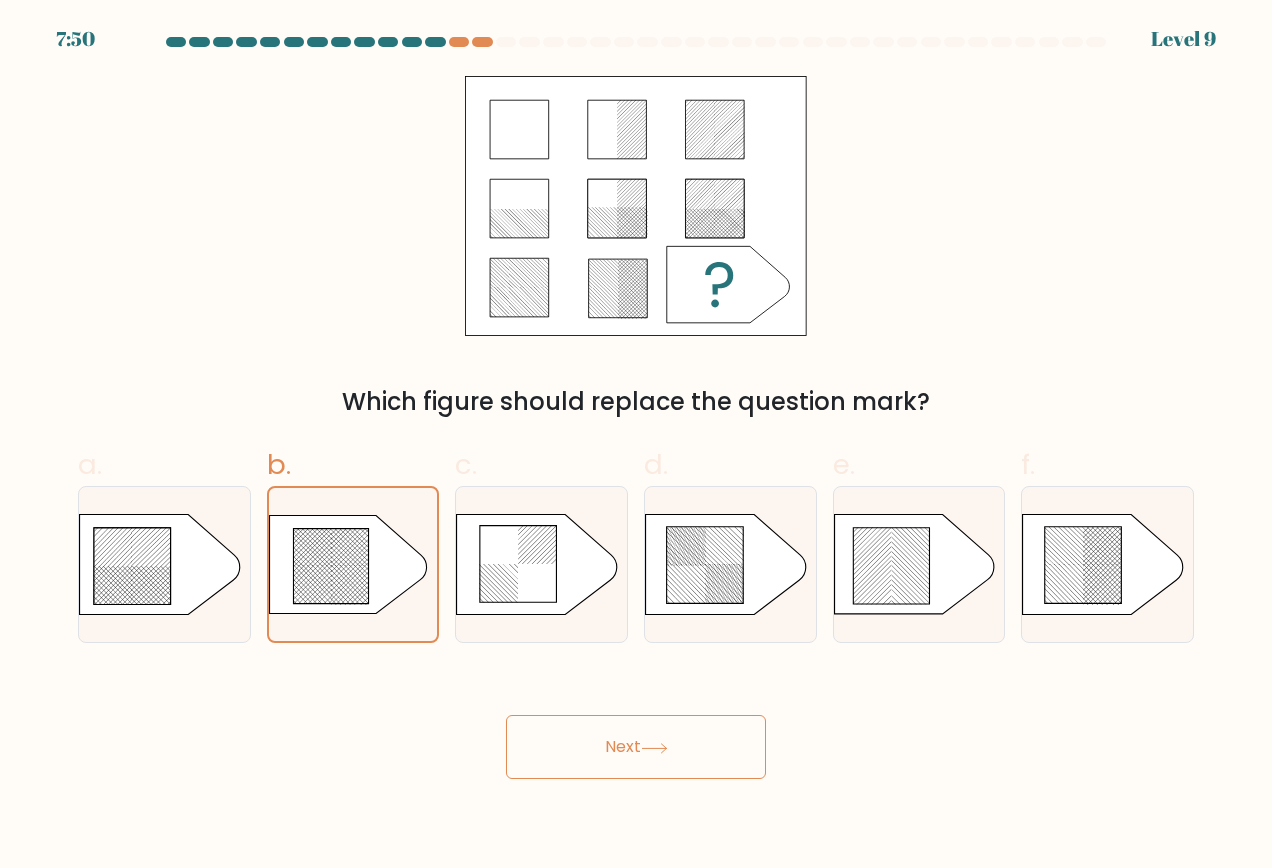 click on "Next" at bounding box center [636, 747] 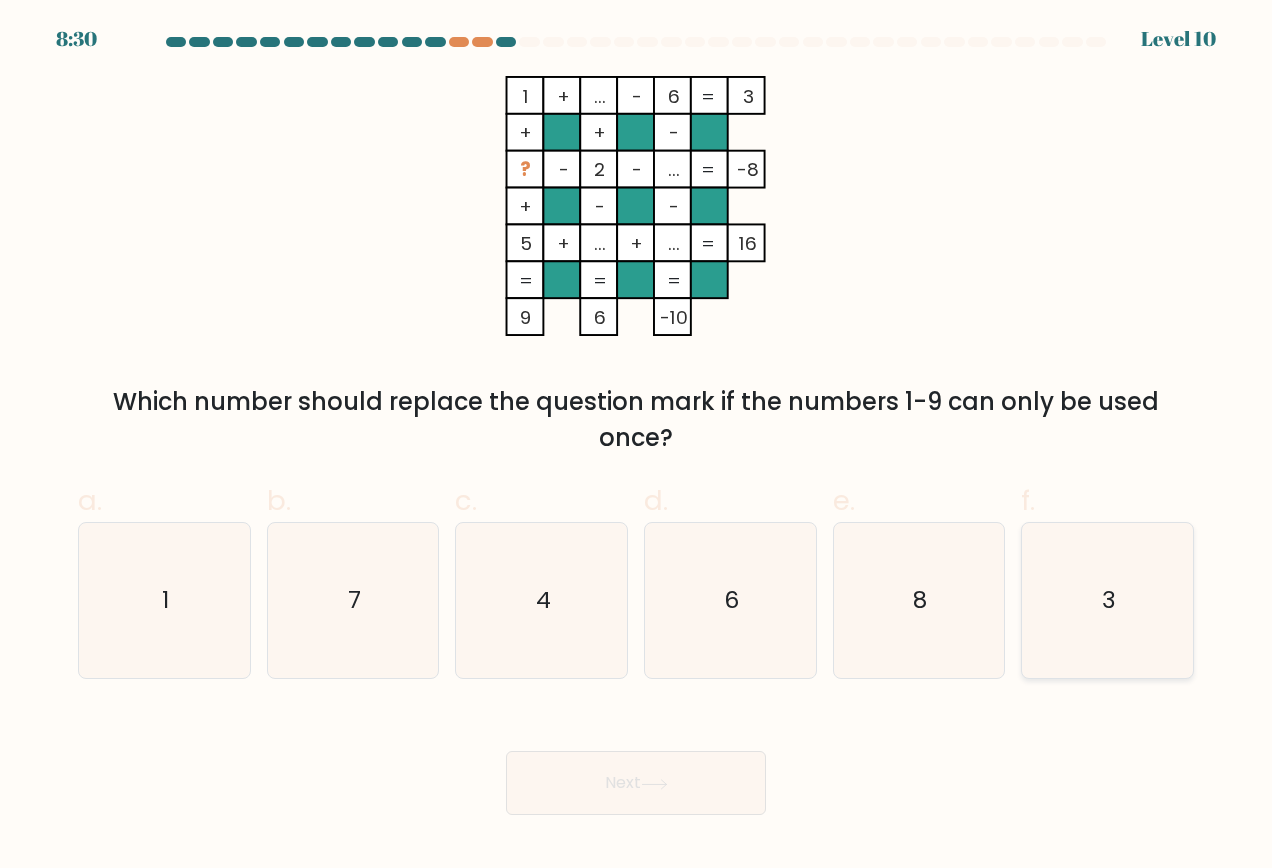 click on "3" 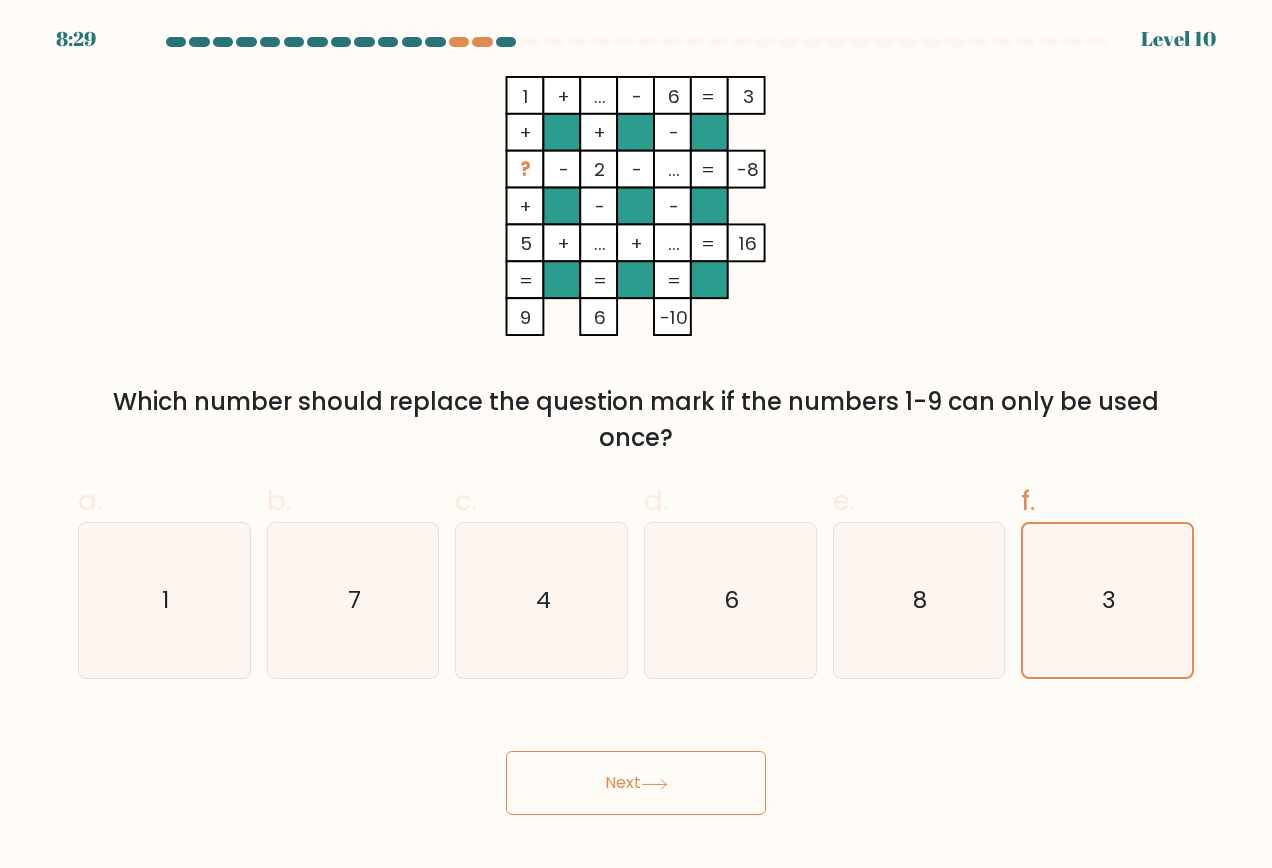 click on "Next" at bounding box center (636, 783) 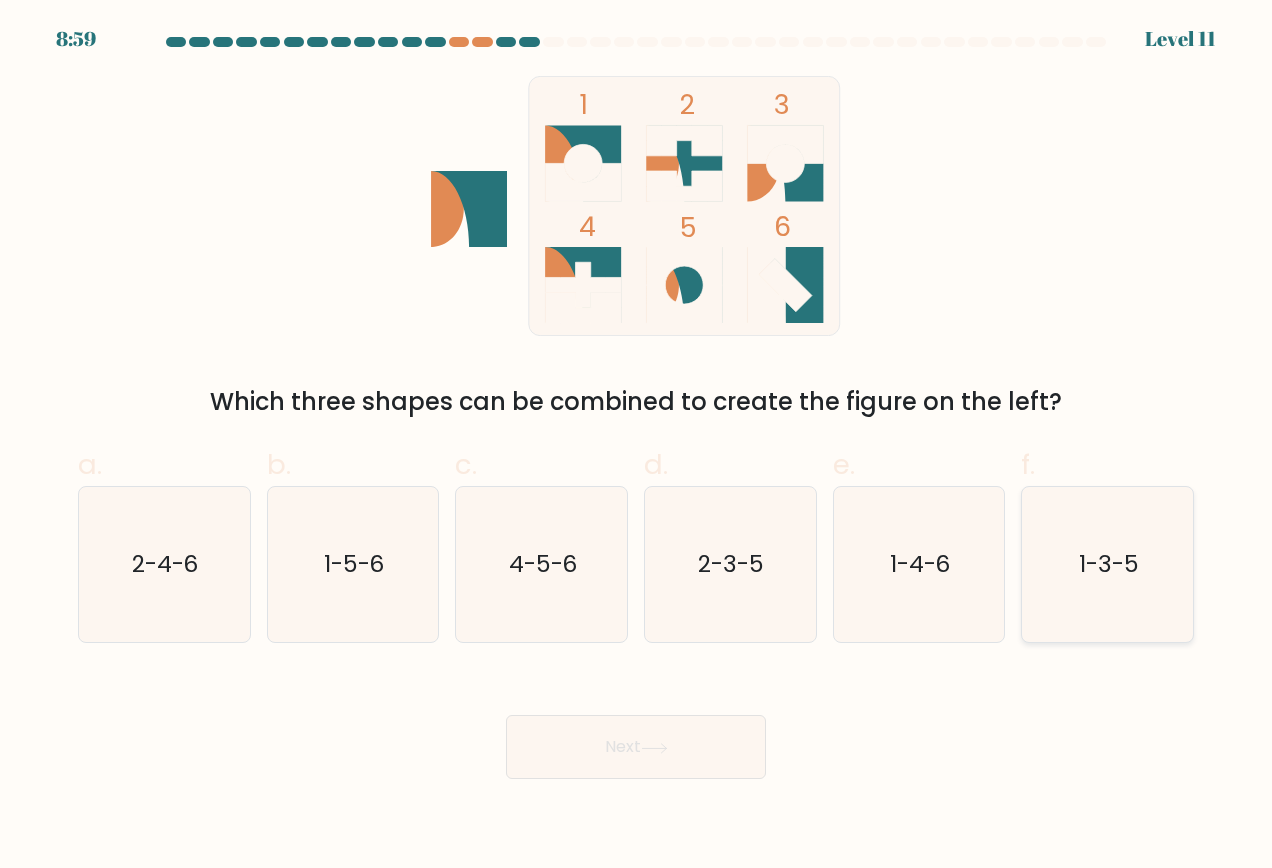 click on "1-3-5" 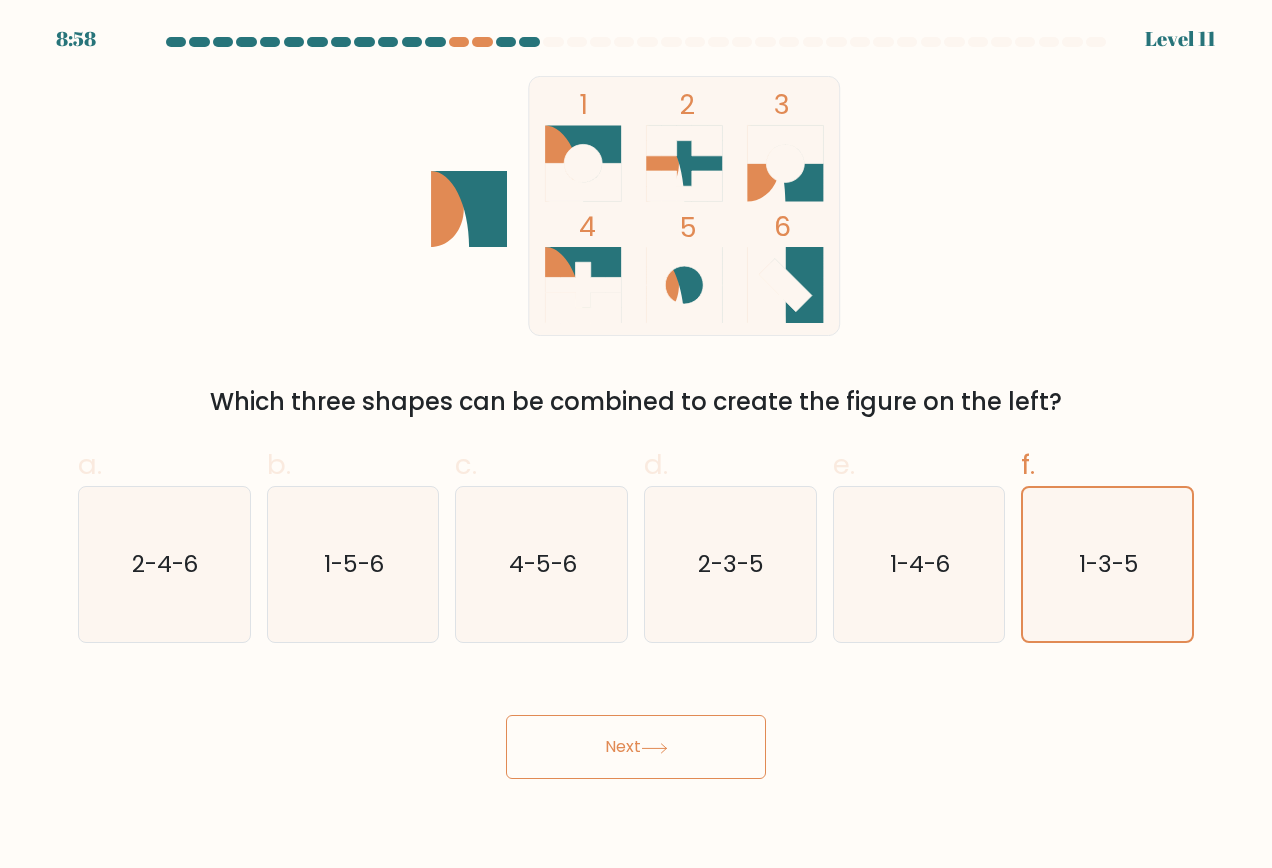 click on "Next" at bounding box center [636, 747] 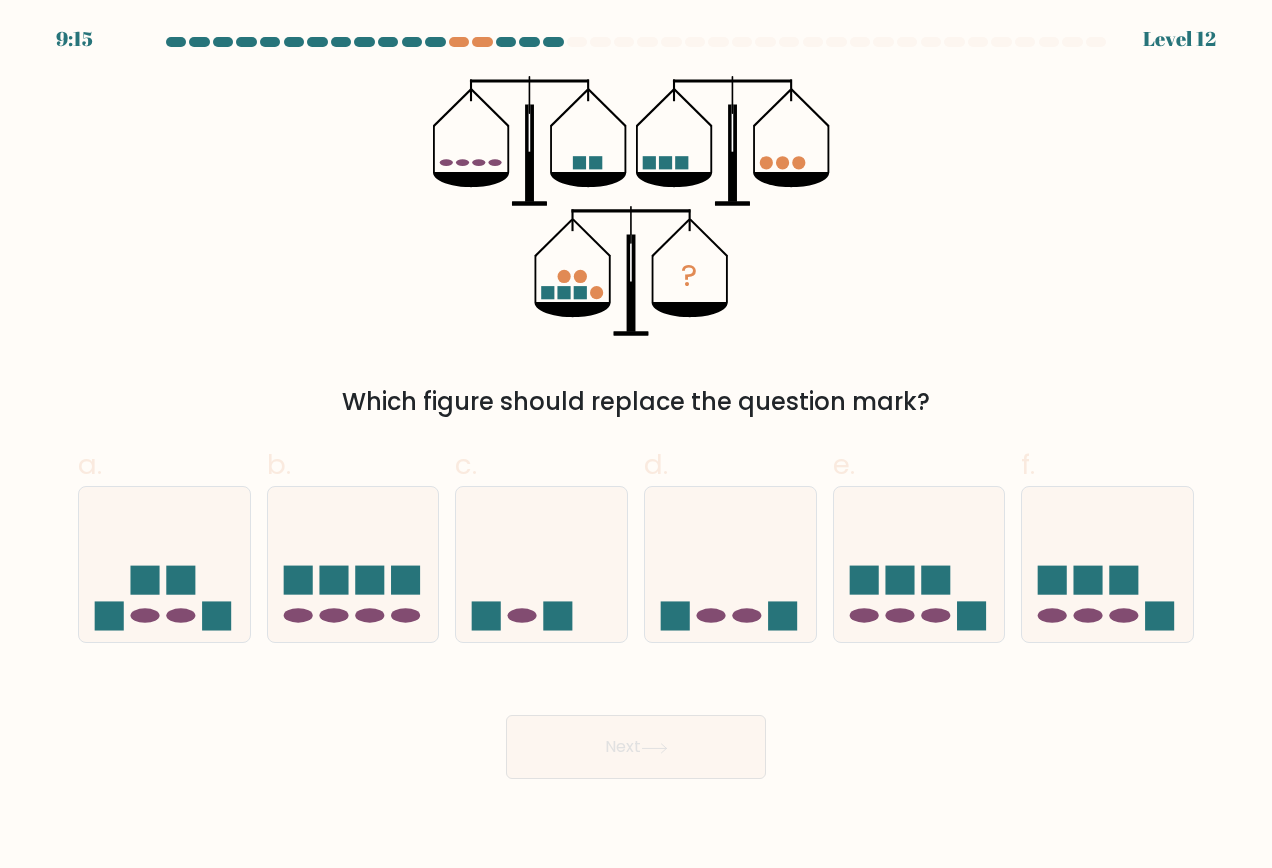 drag, startPoint x: 363, startPoint y: 600, endPoint x: 475, endPoint y: 735, distance: 175.41095 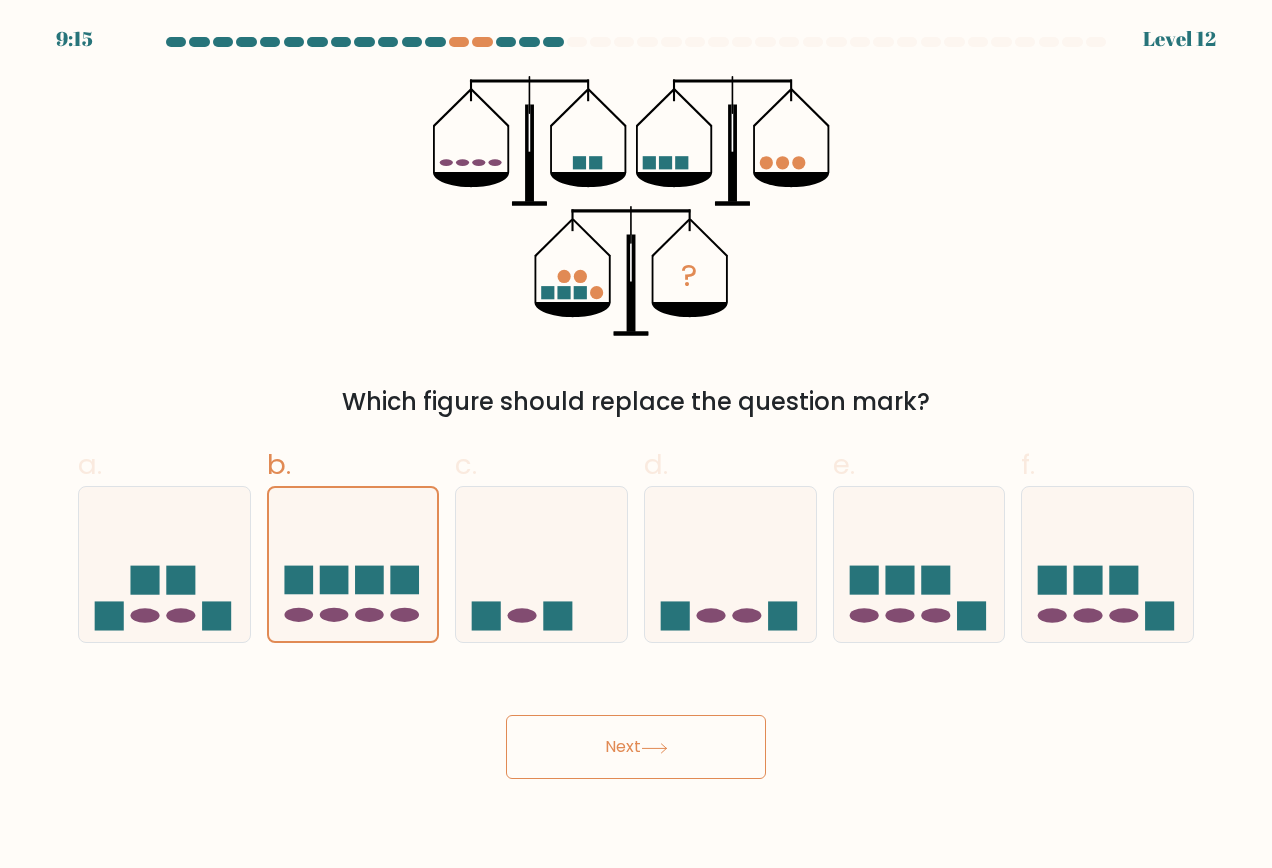 click on "Next" at bounding box center (636, 747) 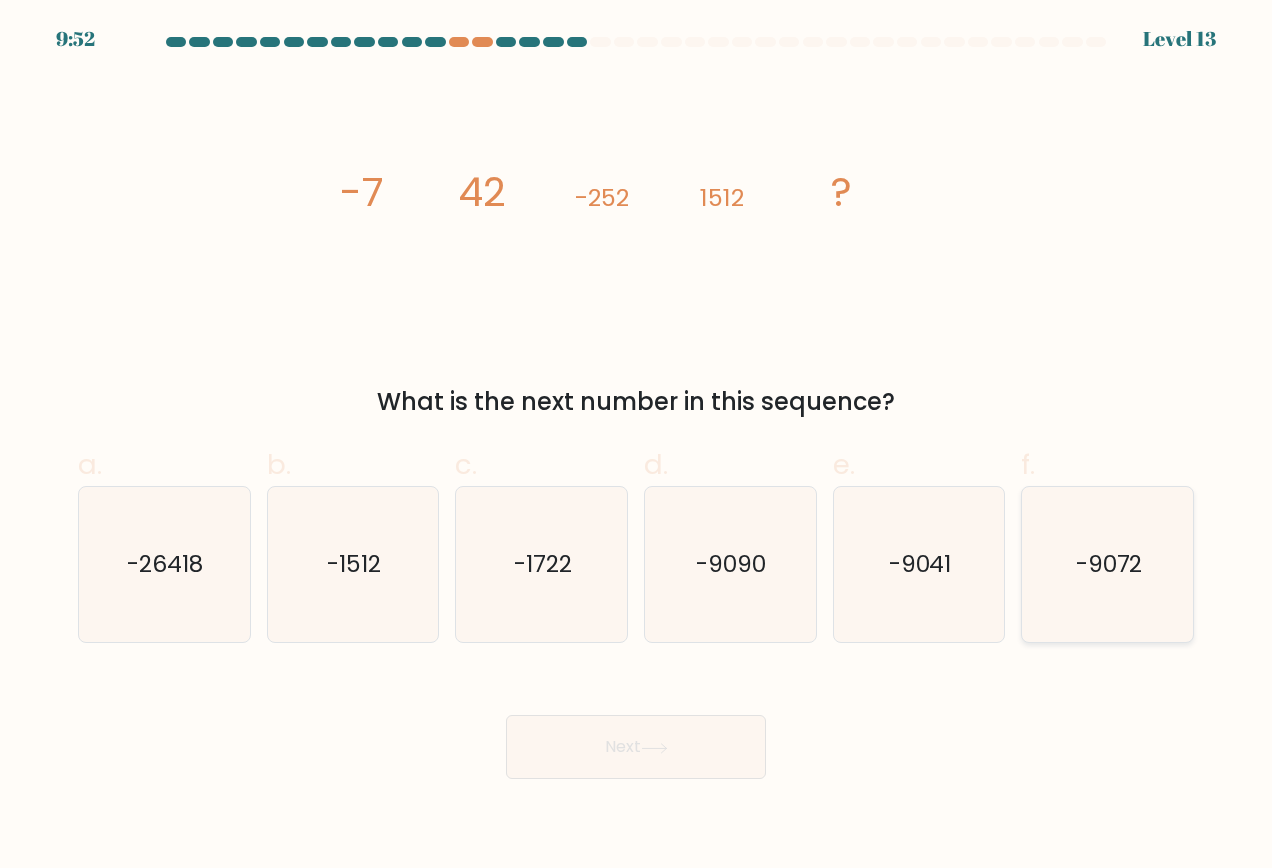 click on "-9072" 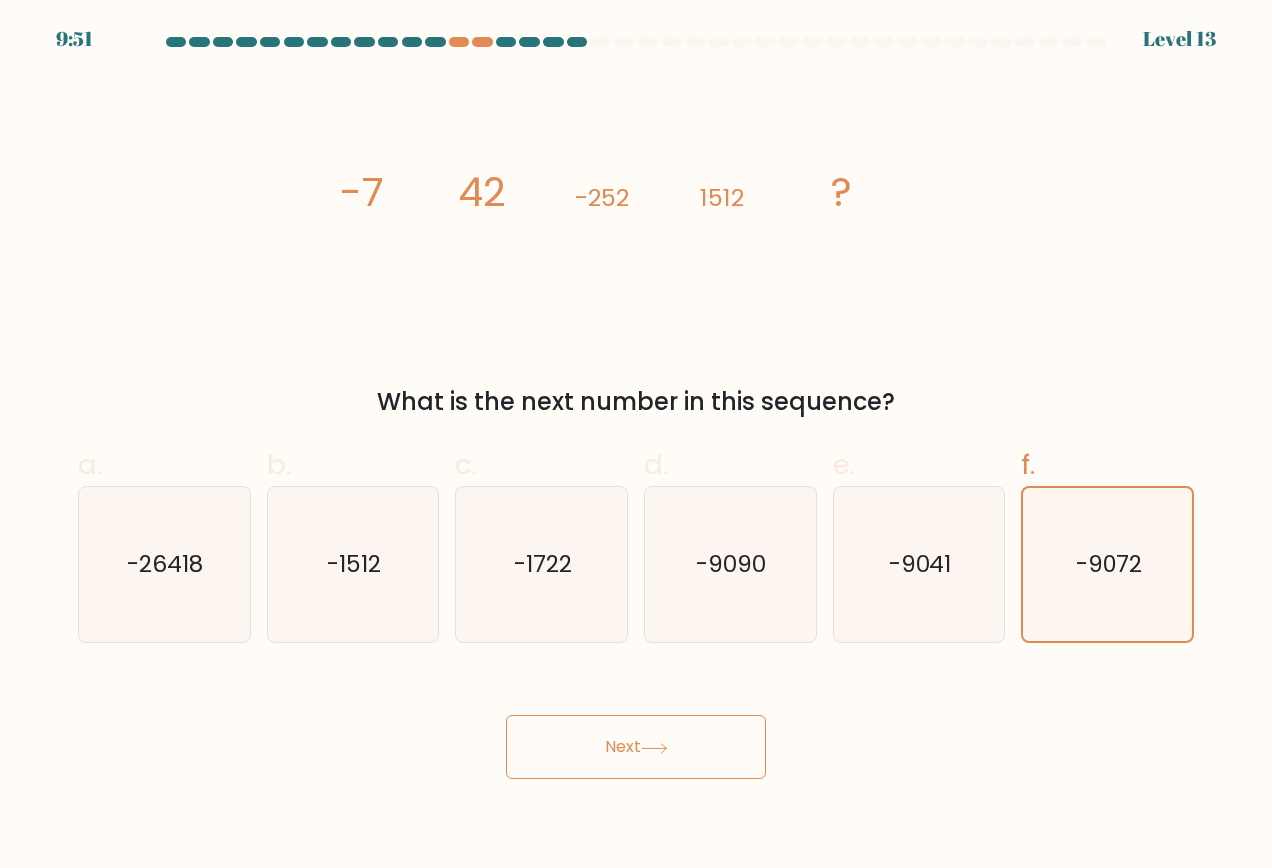 click on "Next" at bounding box center [636, 747] 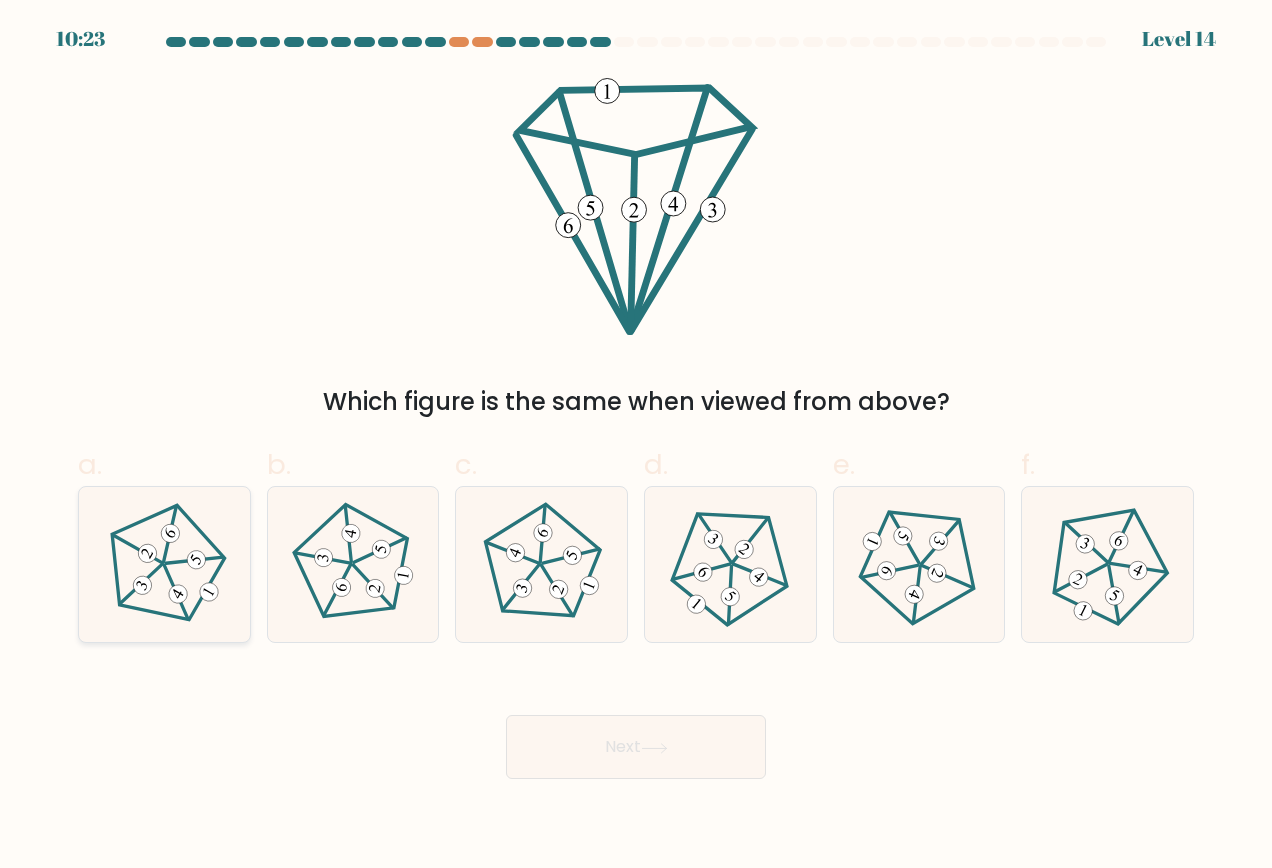 click 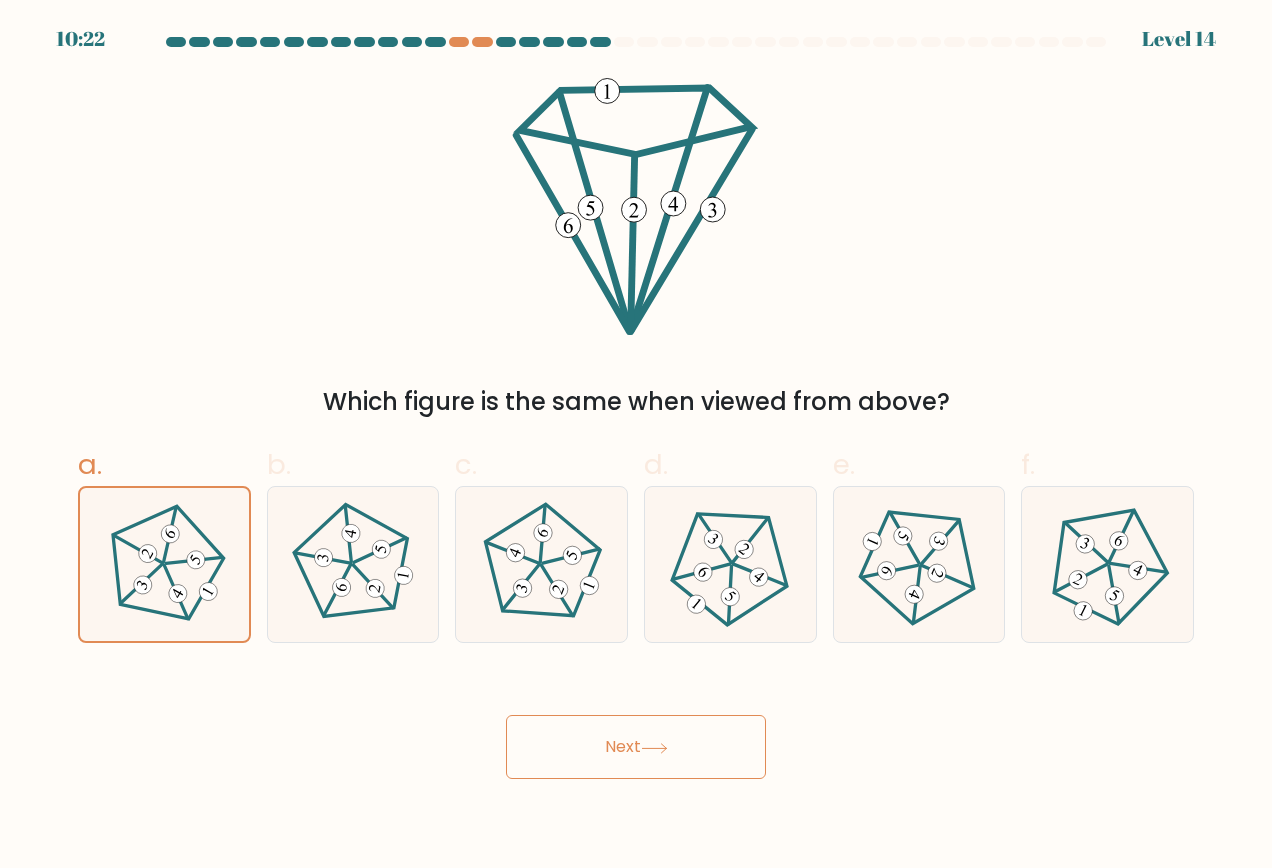 click on "Next" at bounding box center (636, 747) 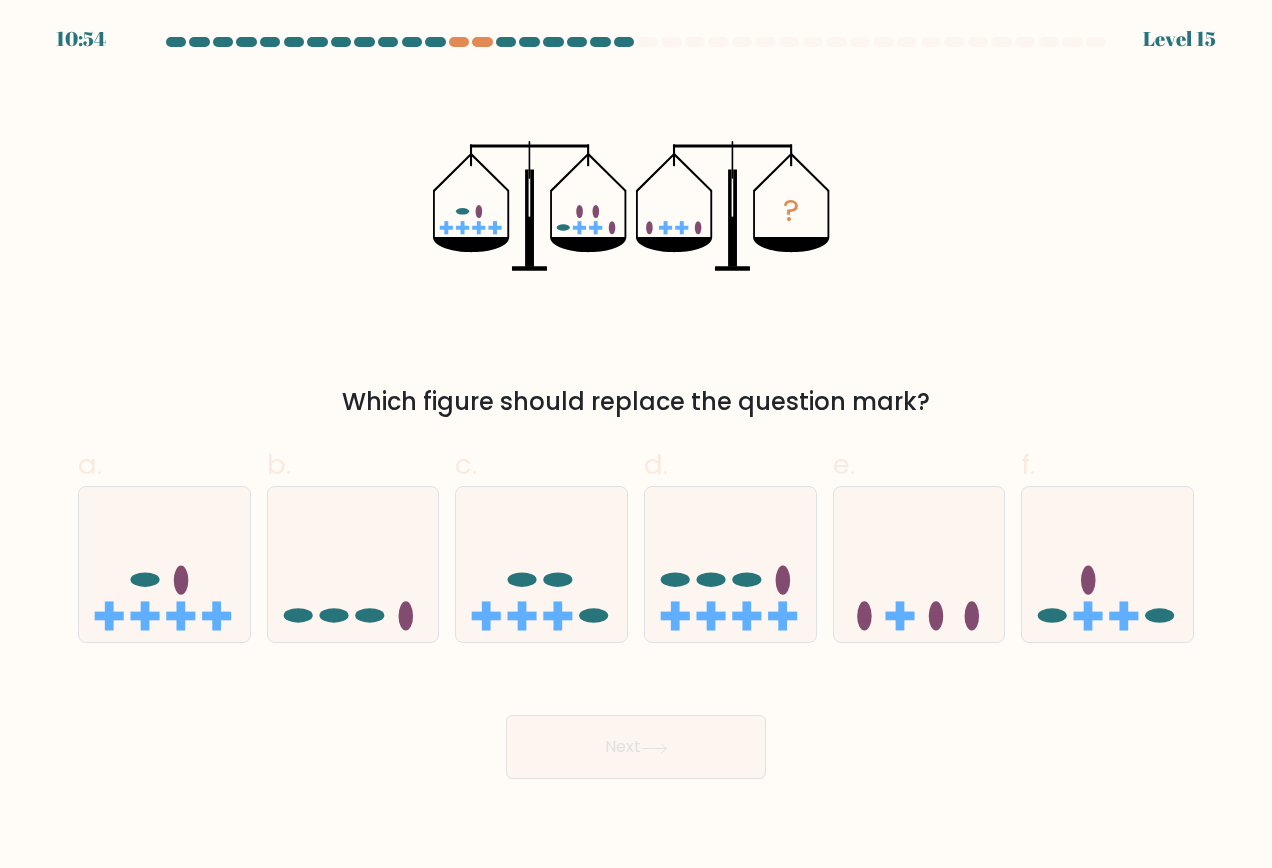 drag, startPoint x: 1104, startPoint y: 619, endPoint x: 1078, endPoint y: 665, distance: 52.83938 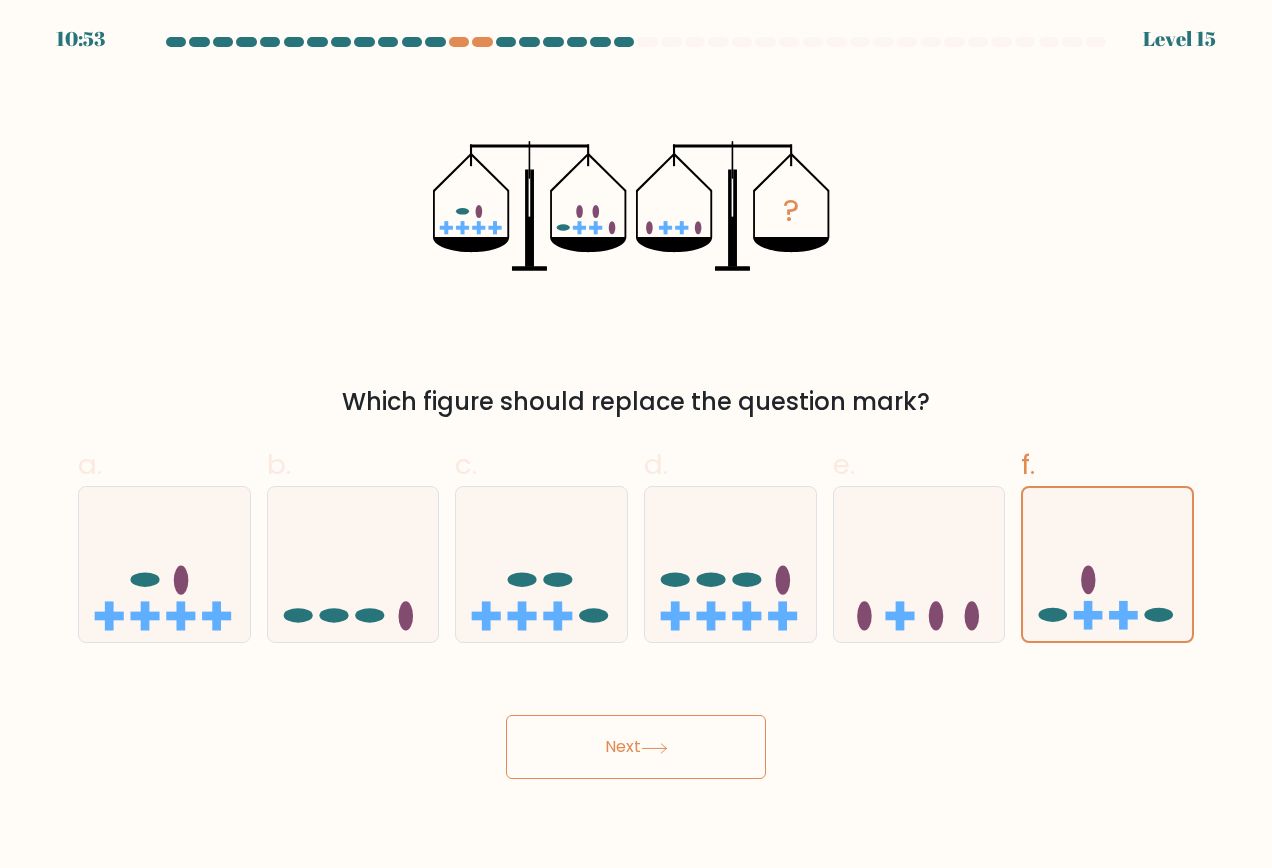 click on "Next" at bounding box center (636, 747) 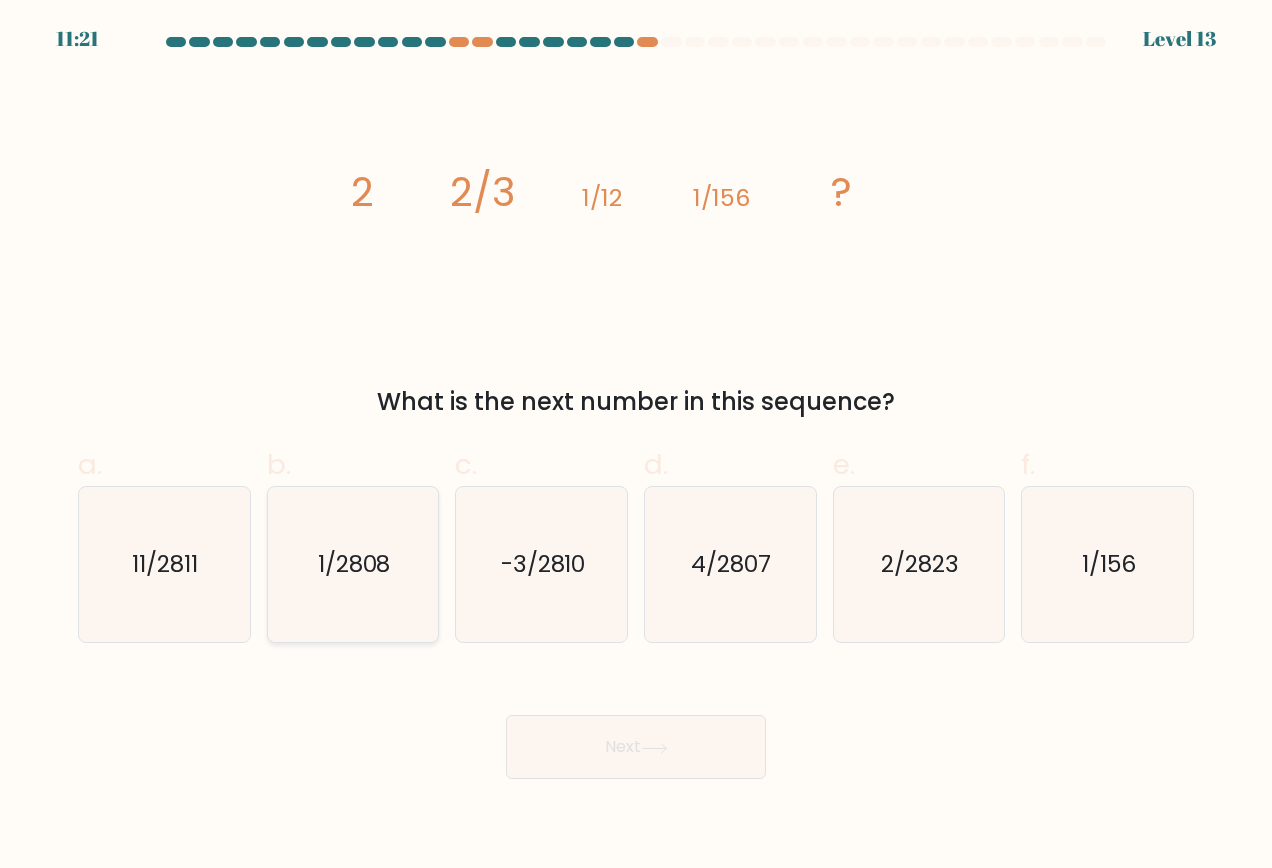 click on "1/2808" 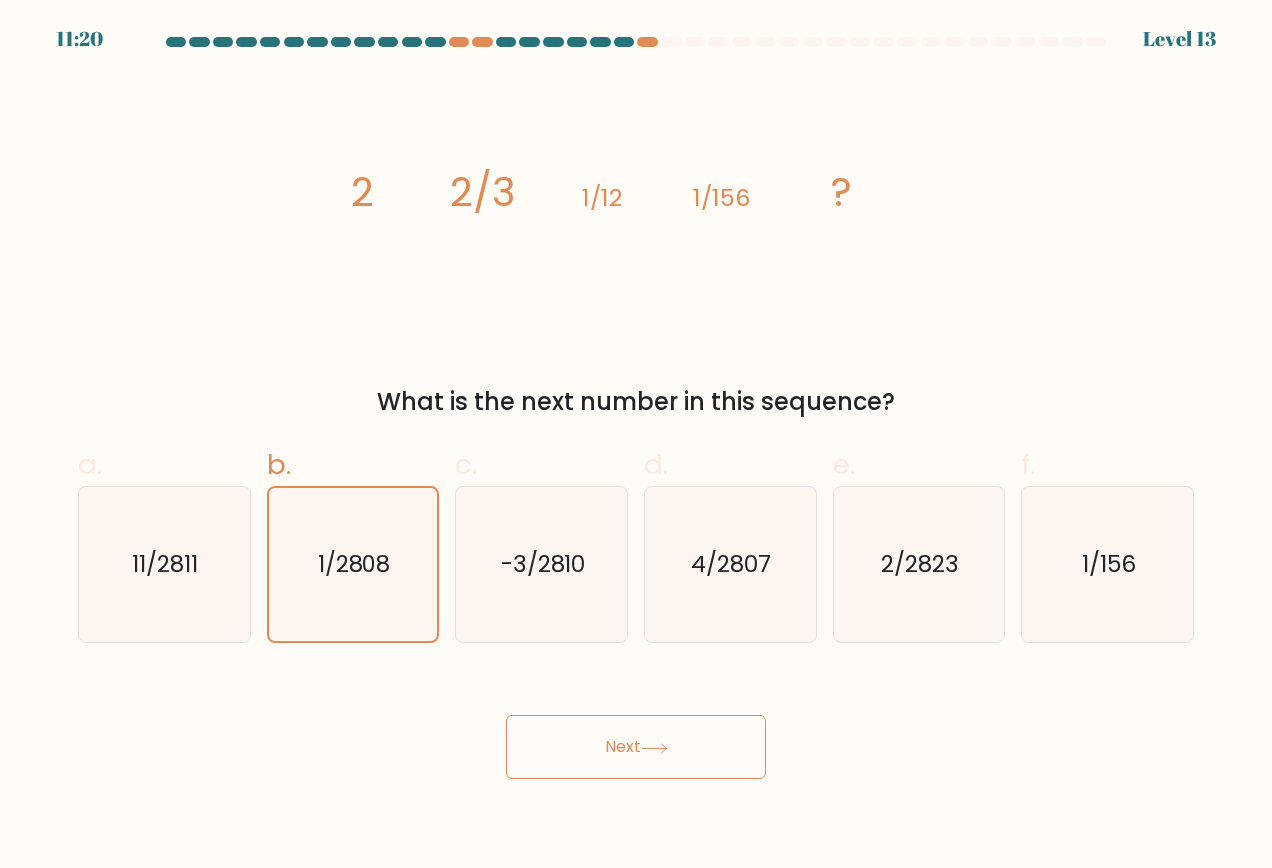 click on "Next" at bounding box center (636, 747) 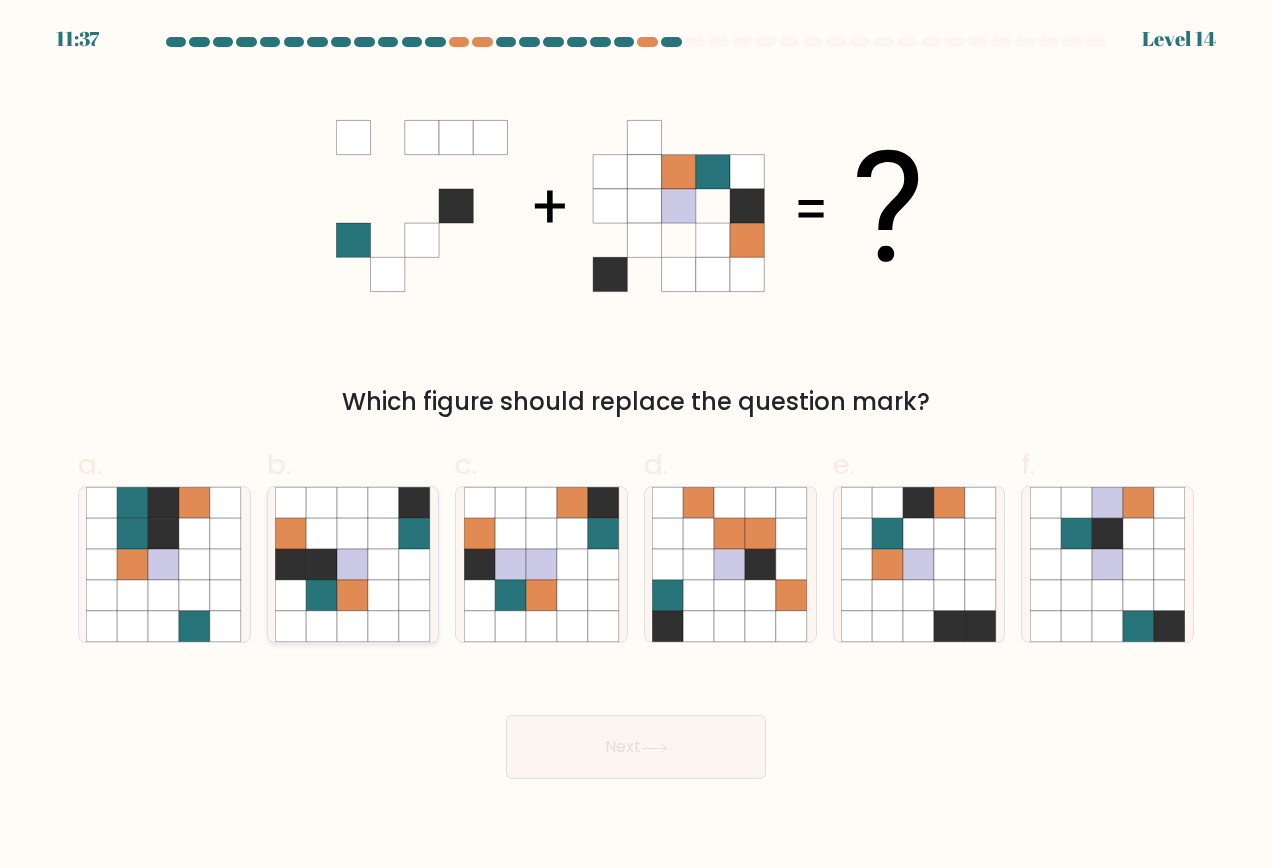 click 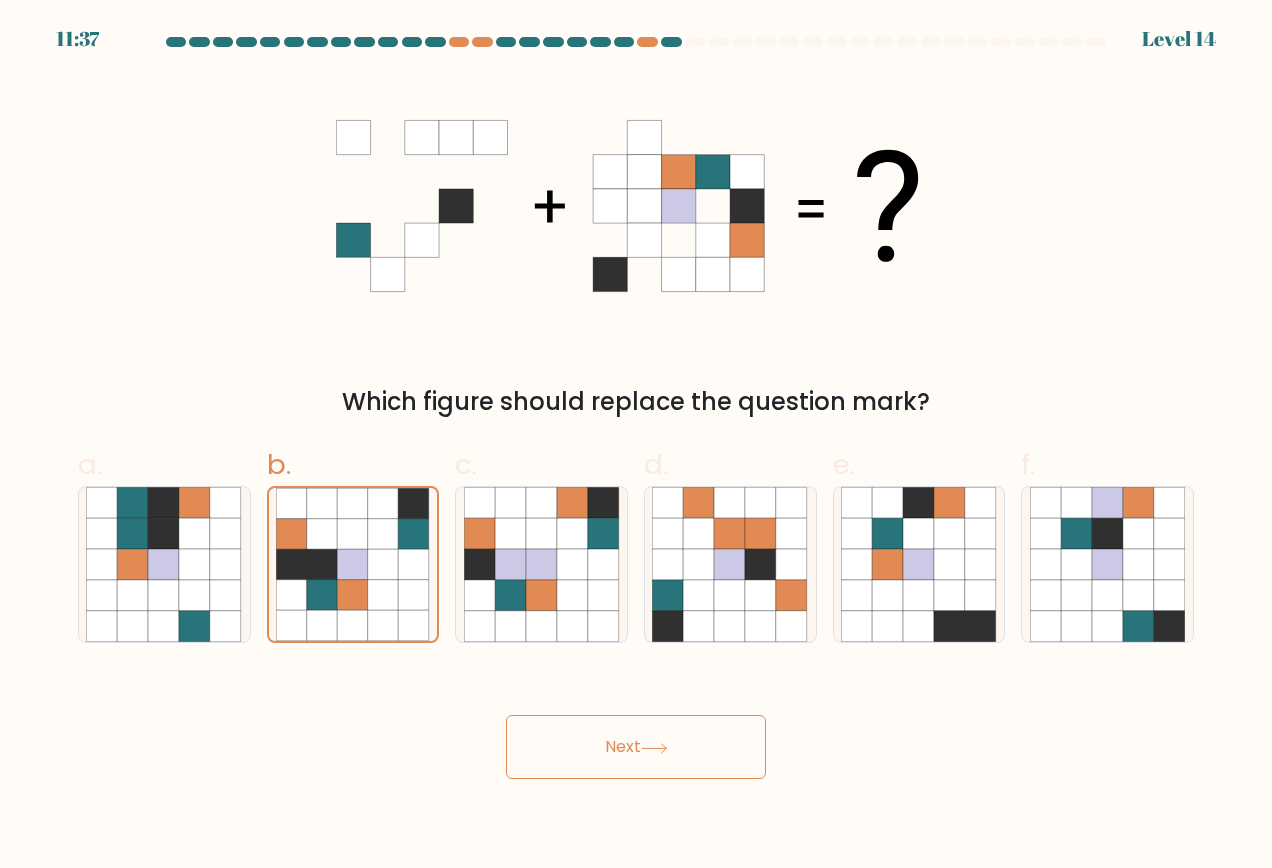 drag, startPoint x: 615, startPoint y: 742, endPoint x: 625, endPoint y: 737, distance: 11.18034 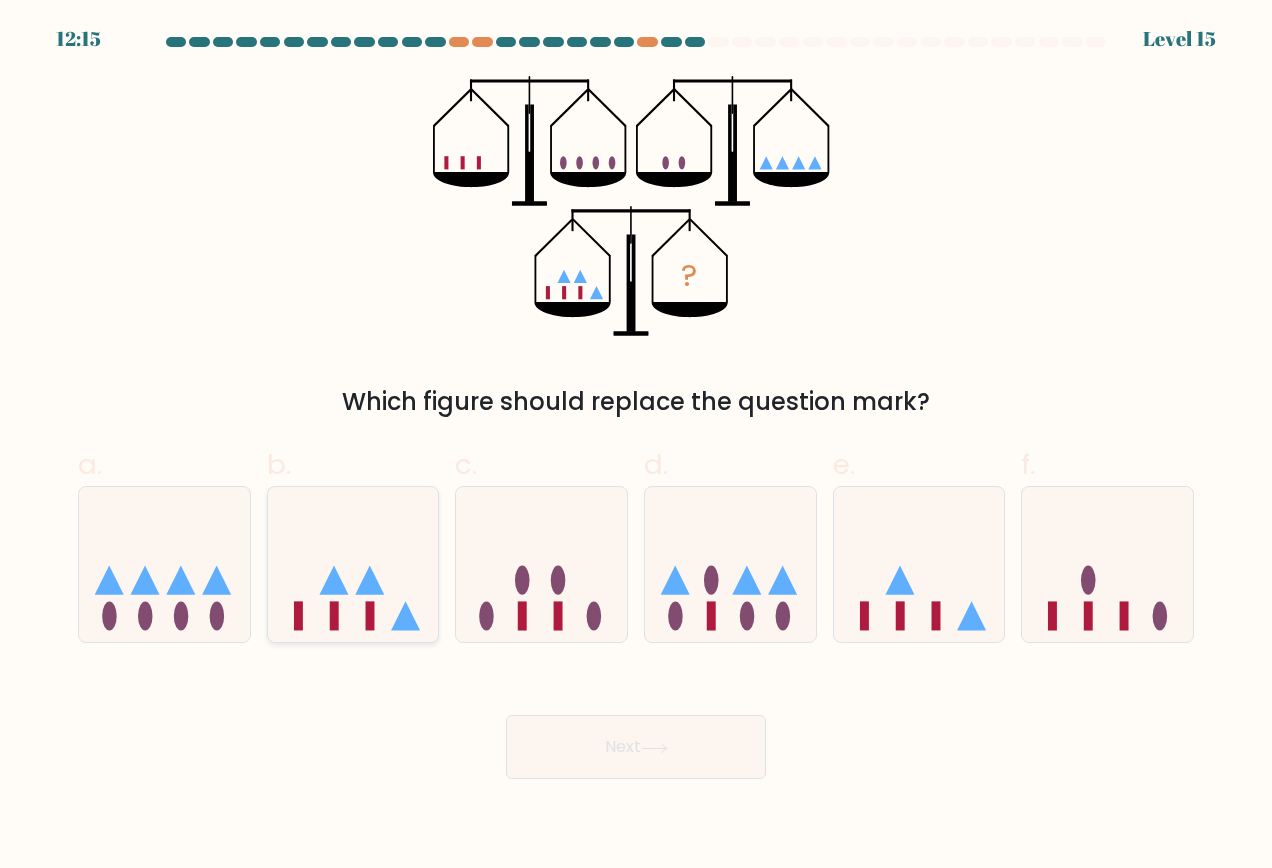 click 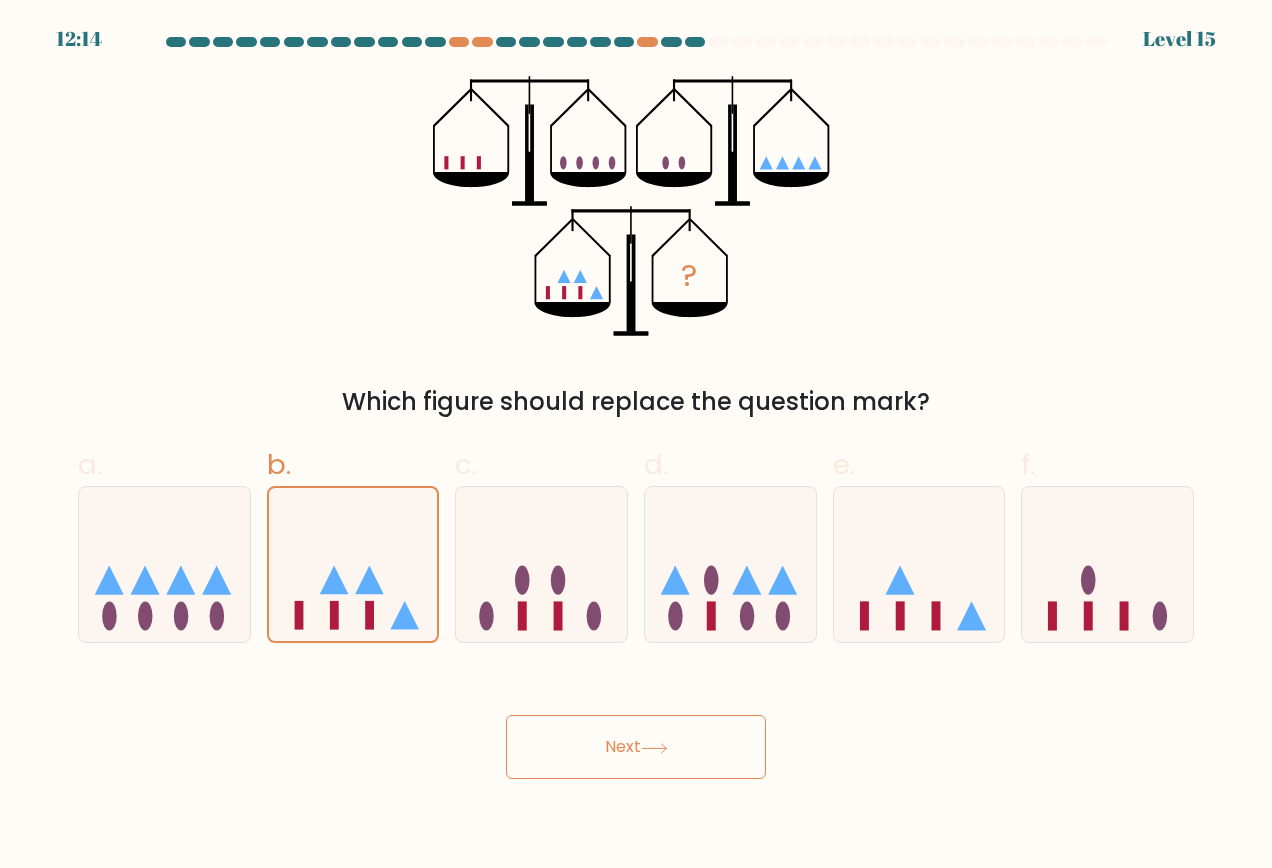 click on "Next" at bounding box center [636, 747] 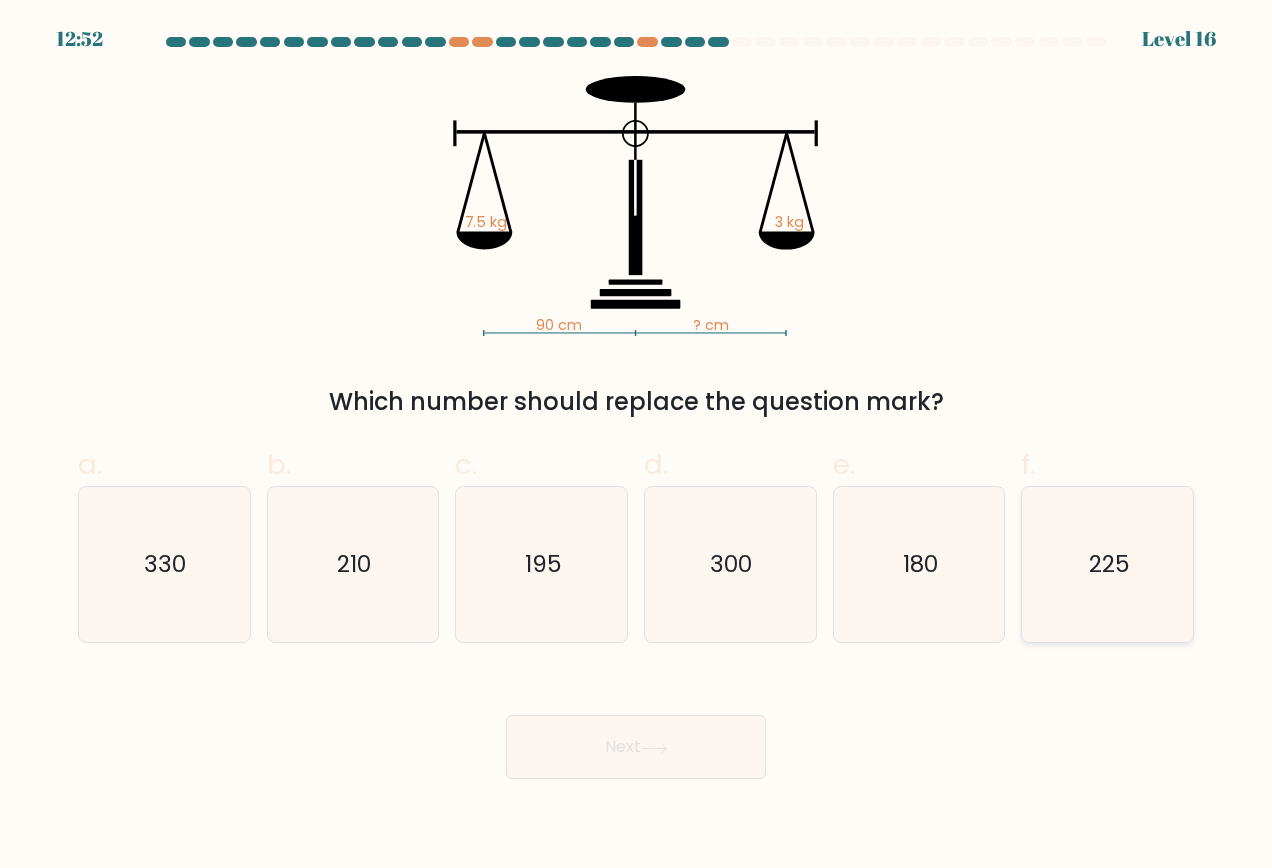 click on "225" 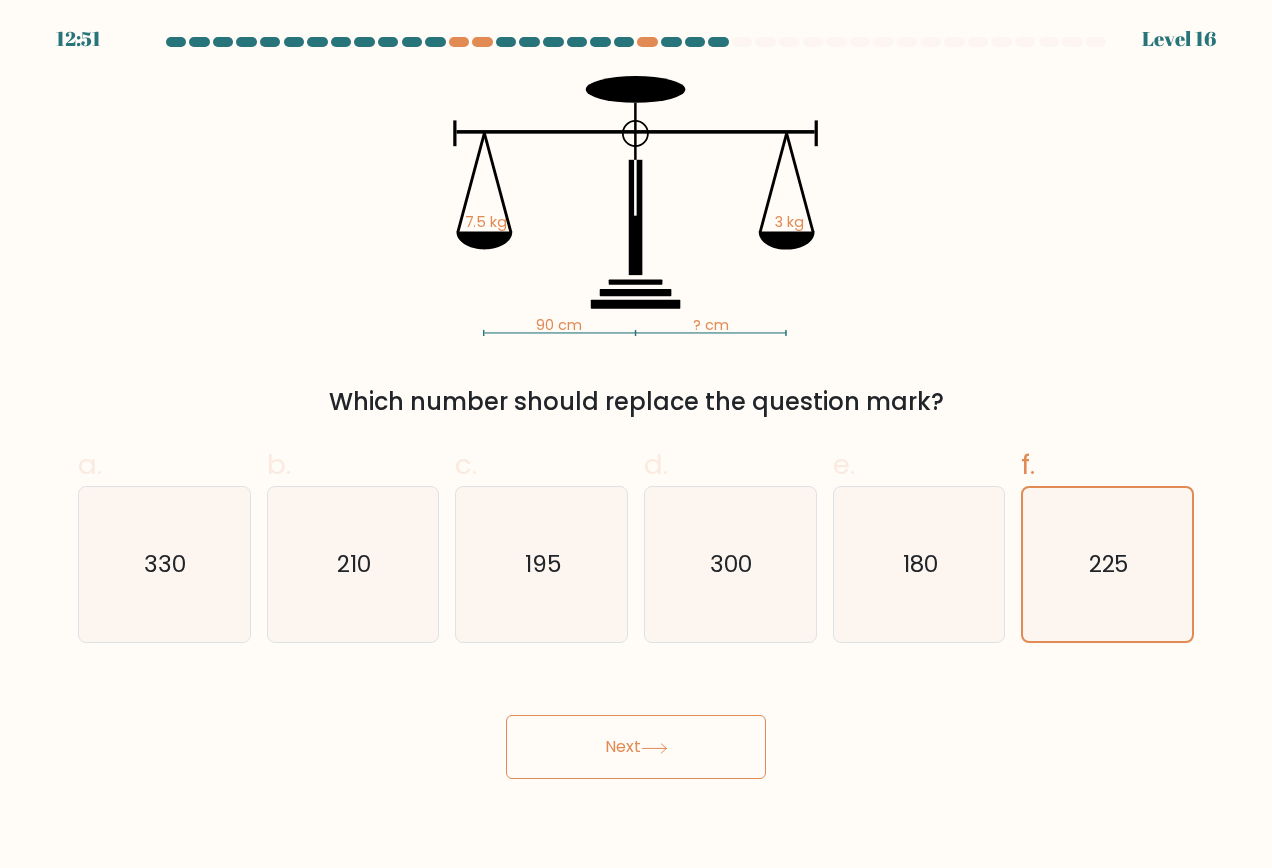click on "Next" at bounding box center [636, 747] 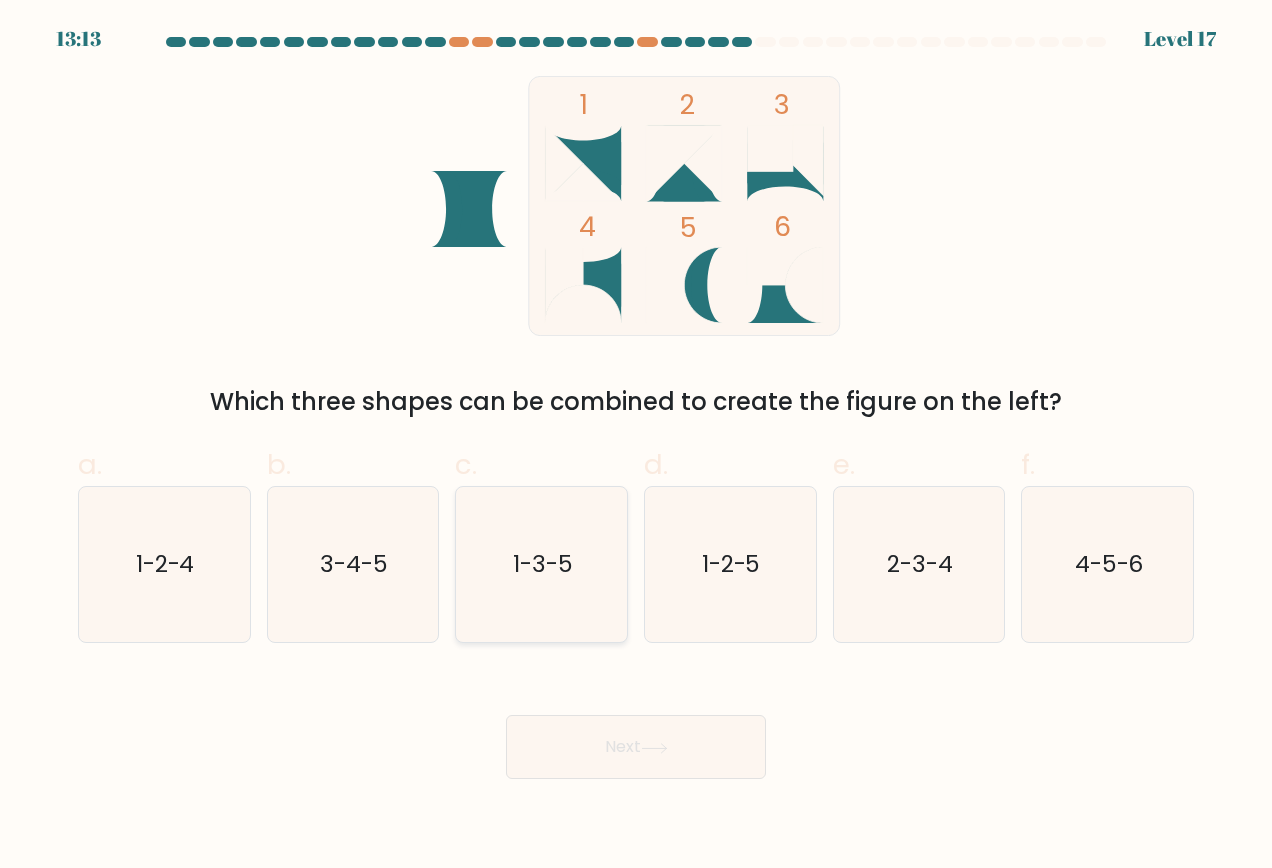 click on "1-3-5" 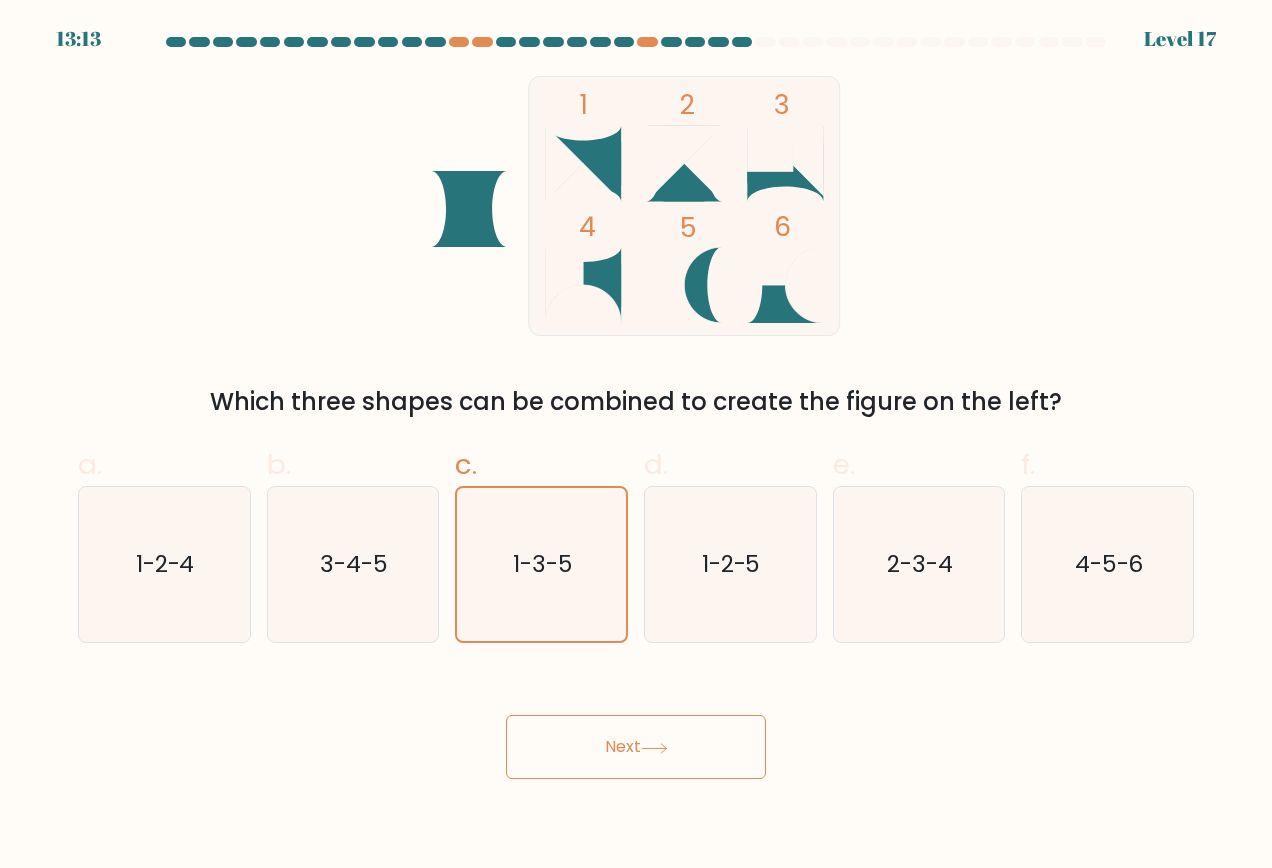 click on "Next" at bounding box center [636, 747] 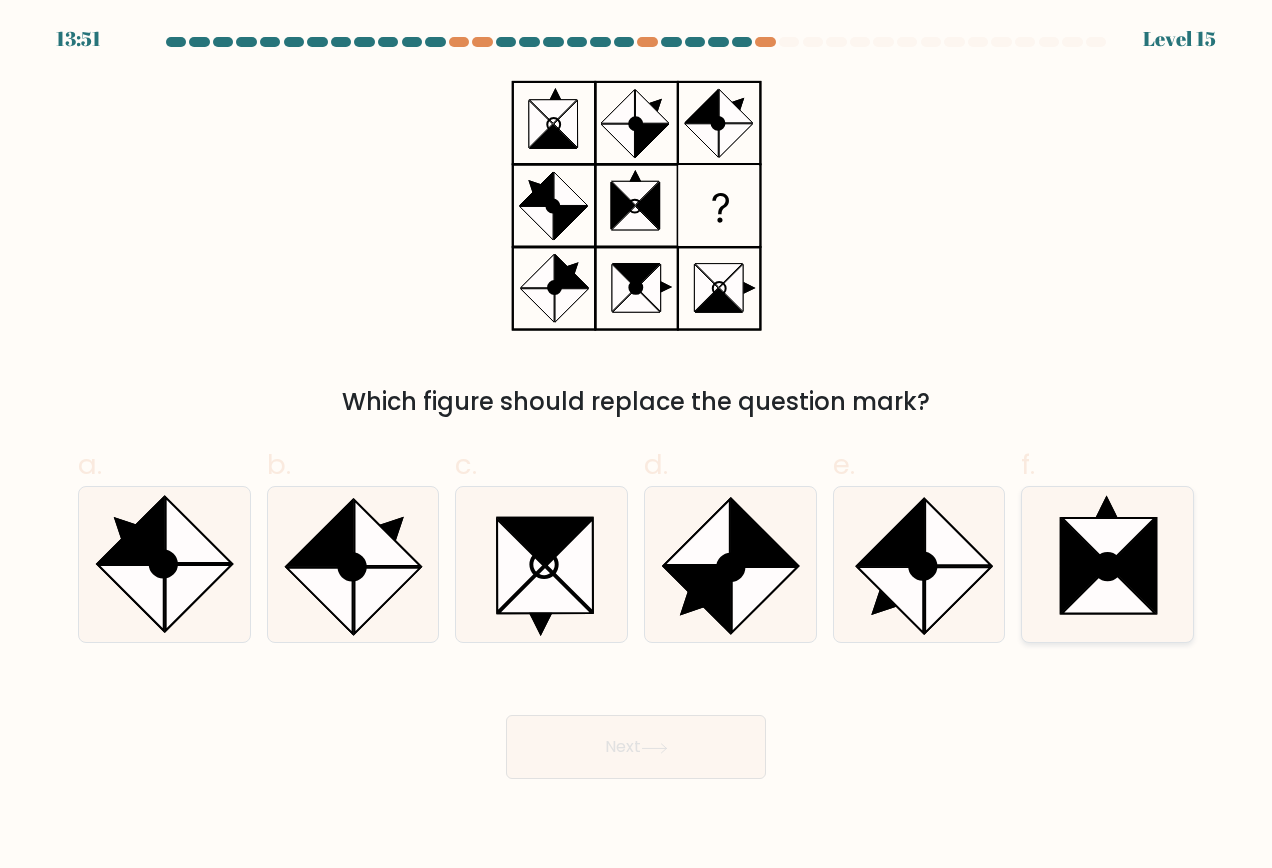 click 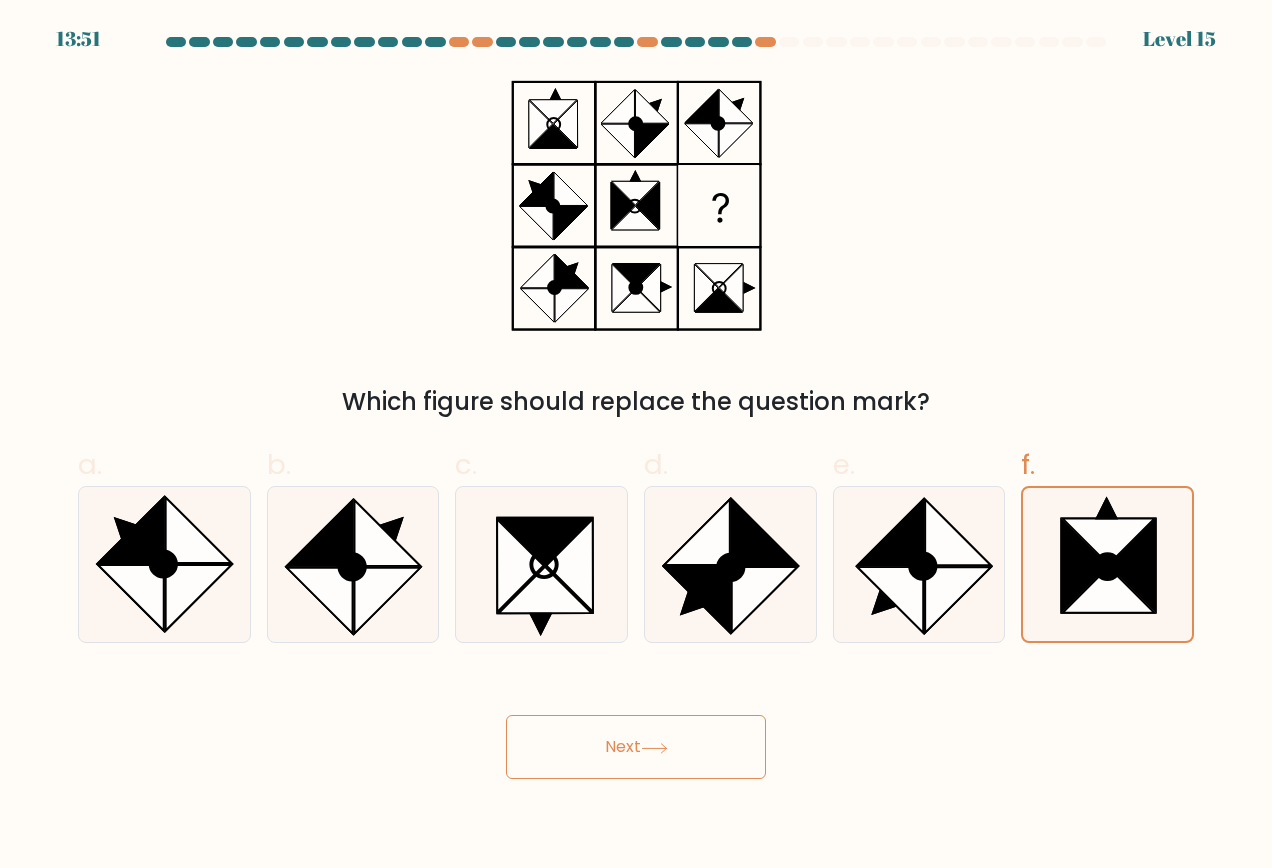 click 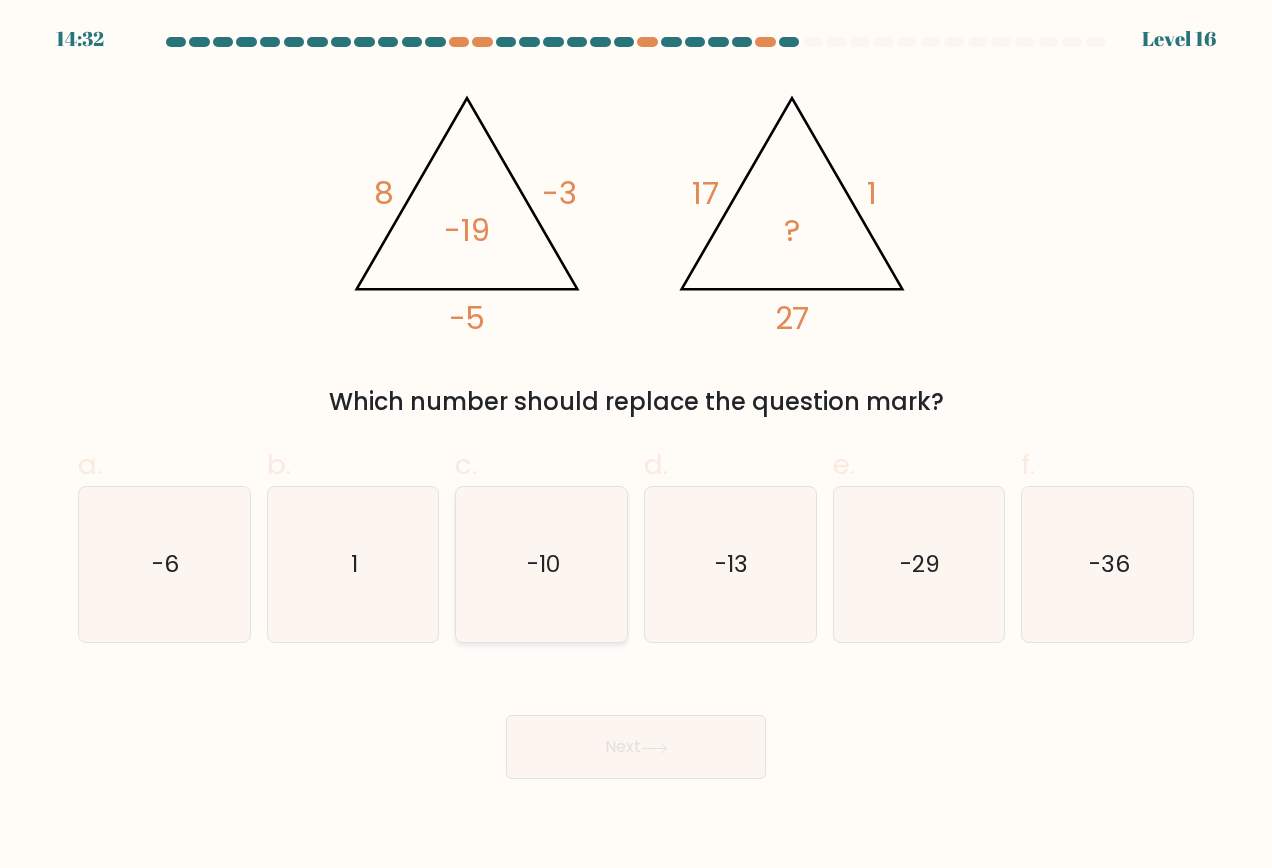 click on "-10" 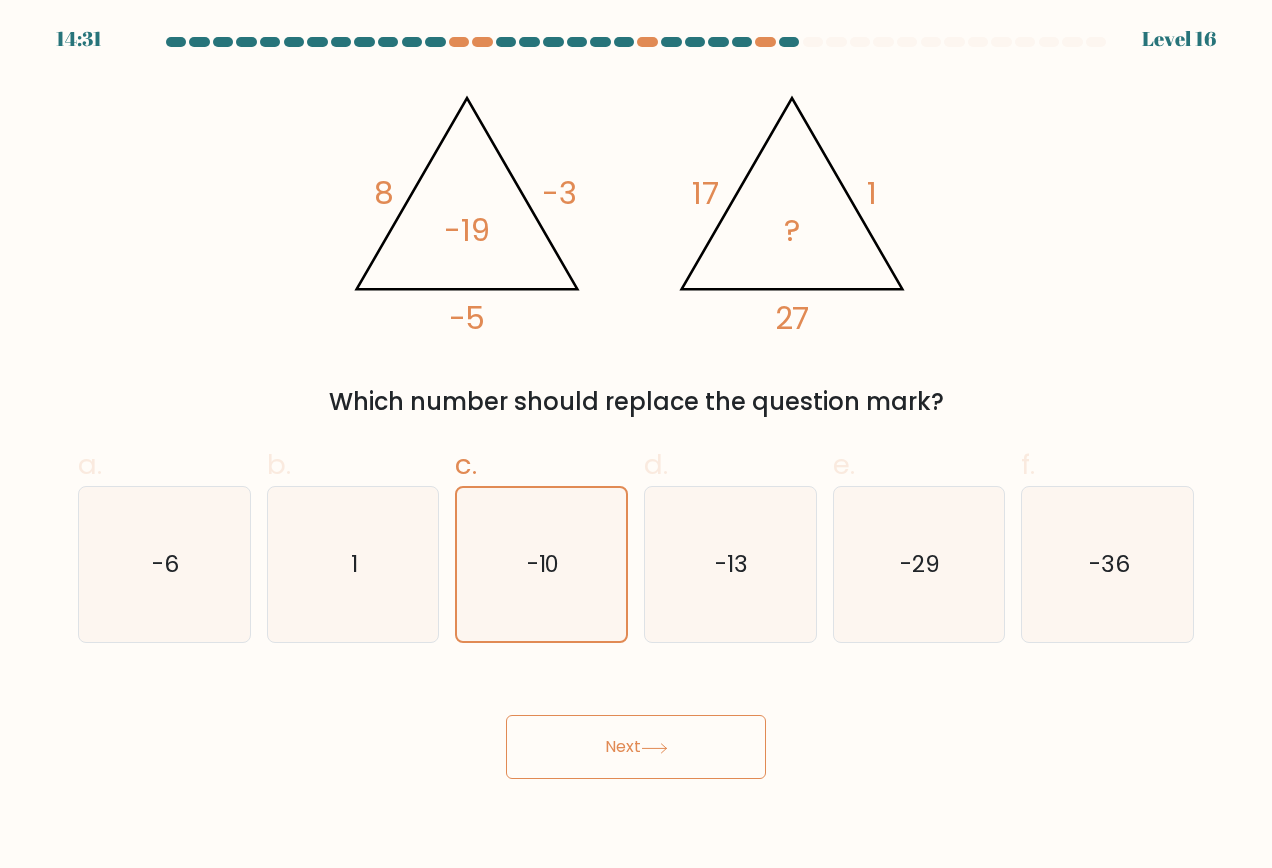 click on "Next" at bounding box center [636, 747] 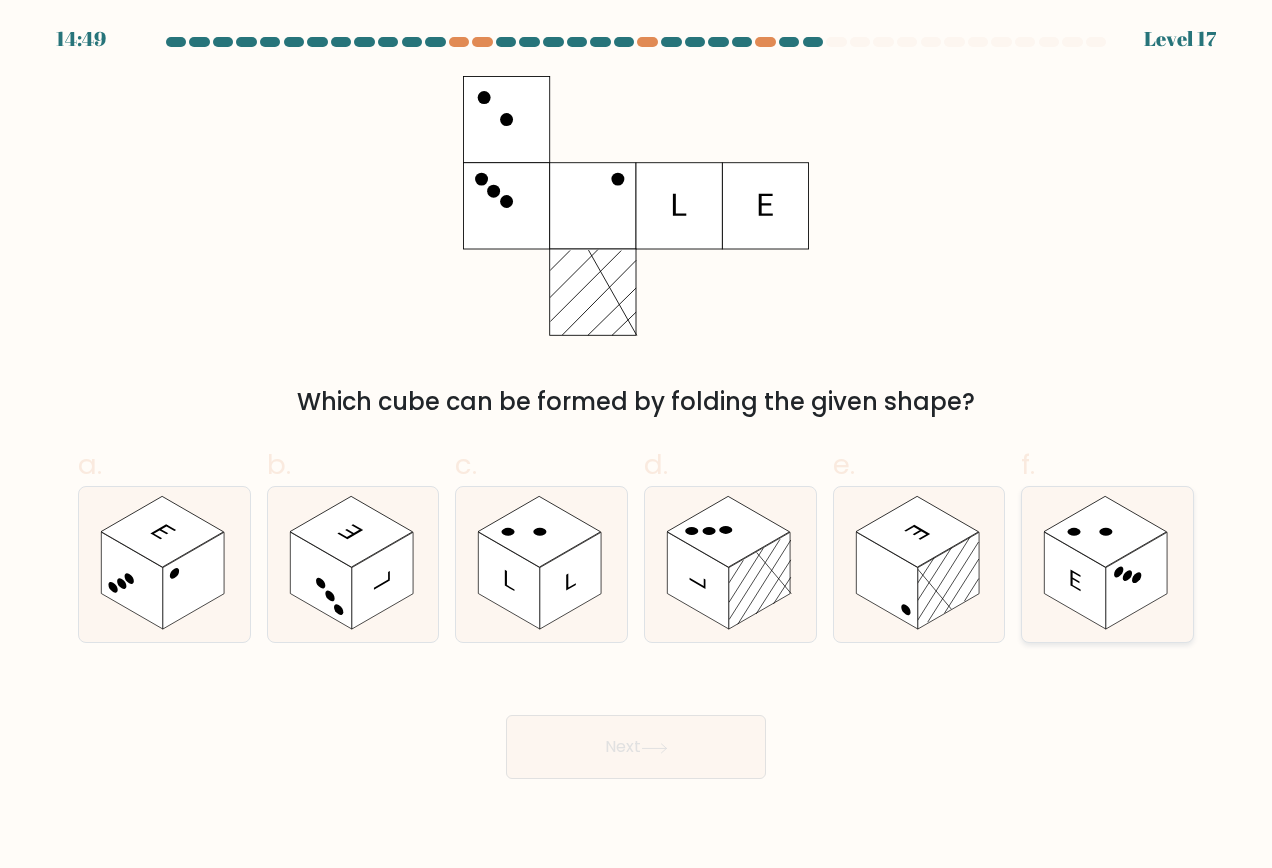 click 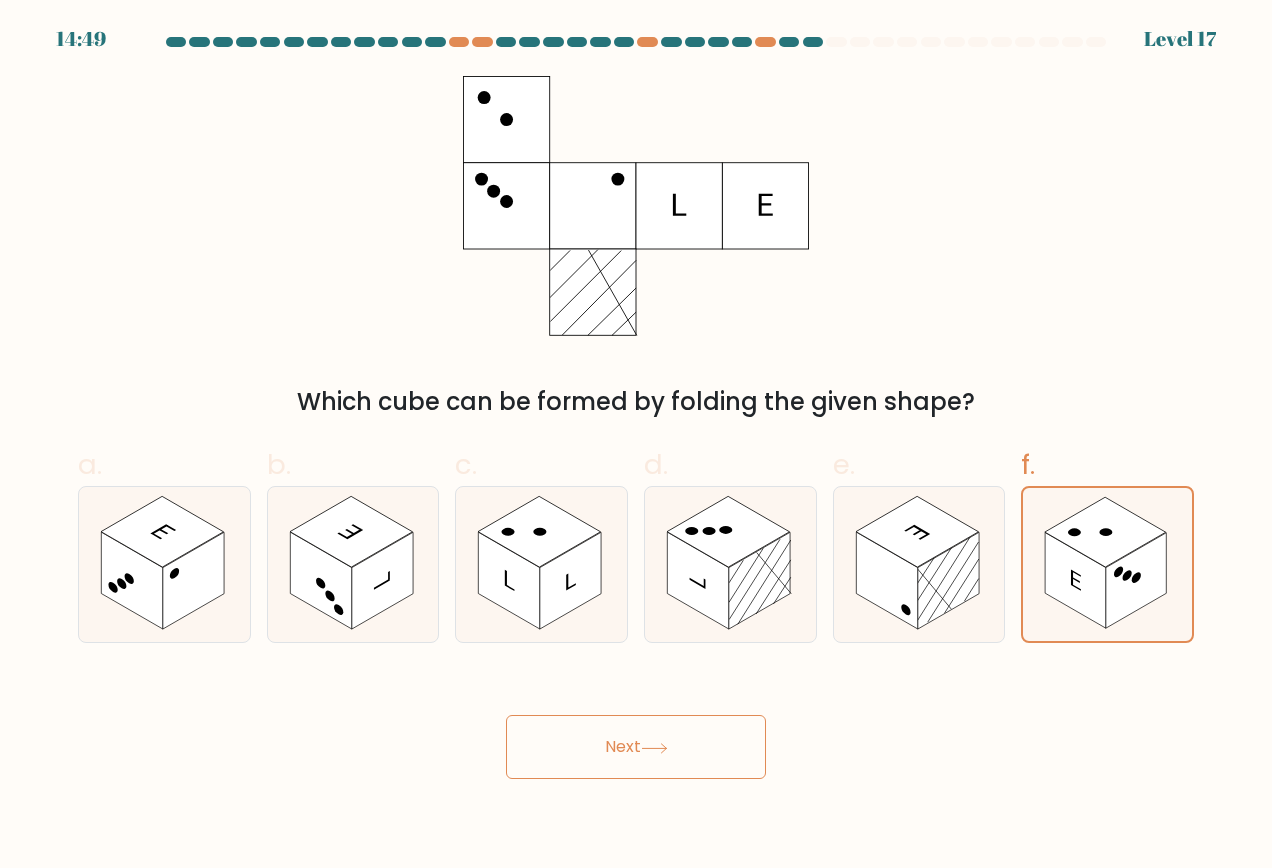 click 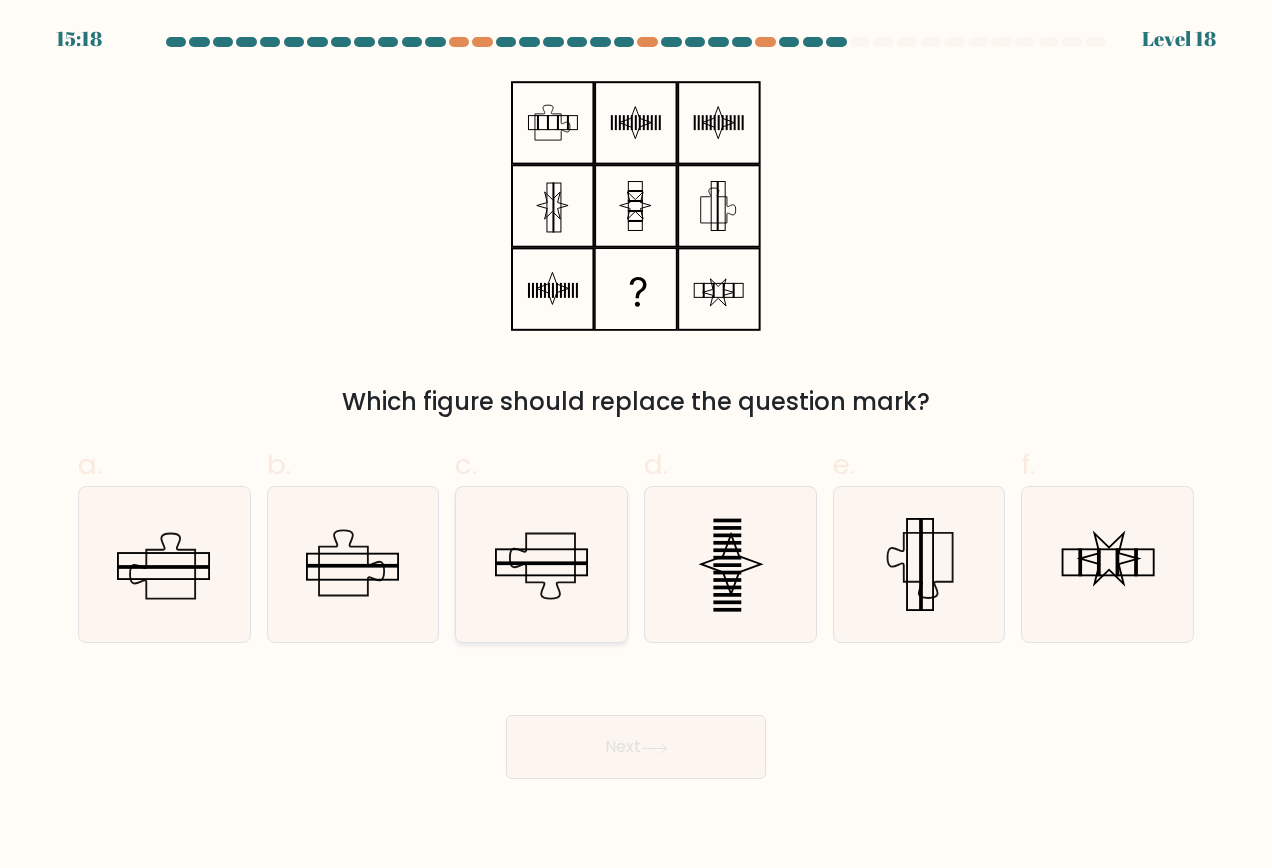 click 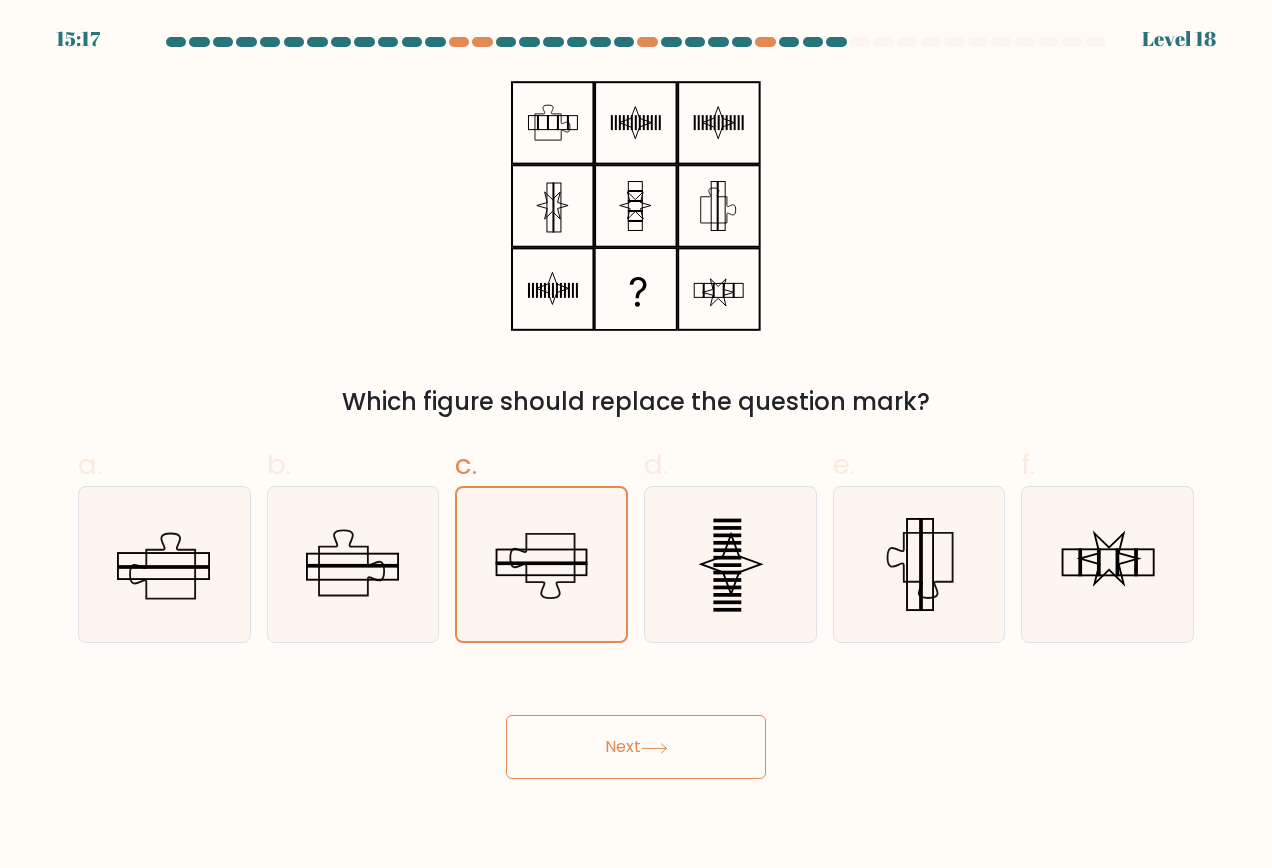 click on "Next" at bounding box center (636, 747) 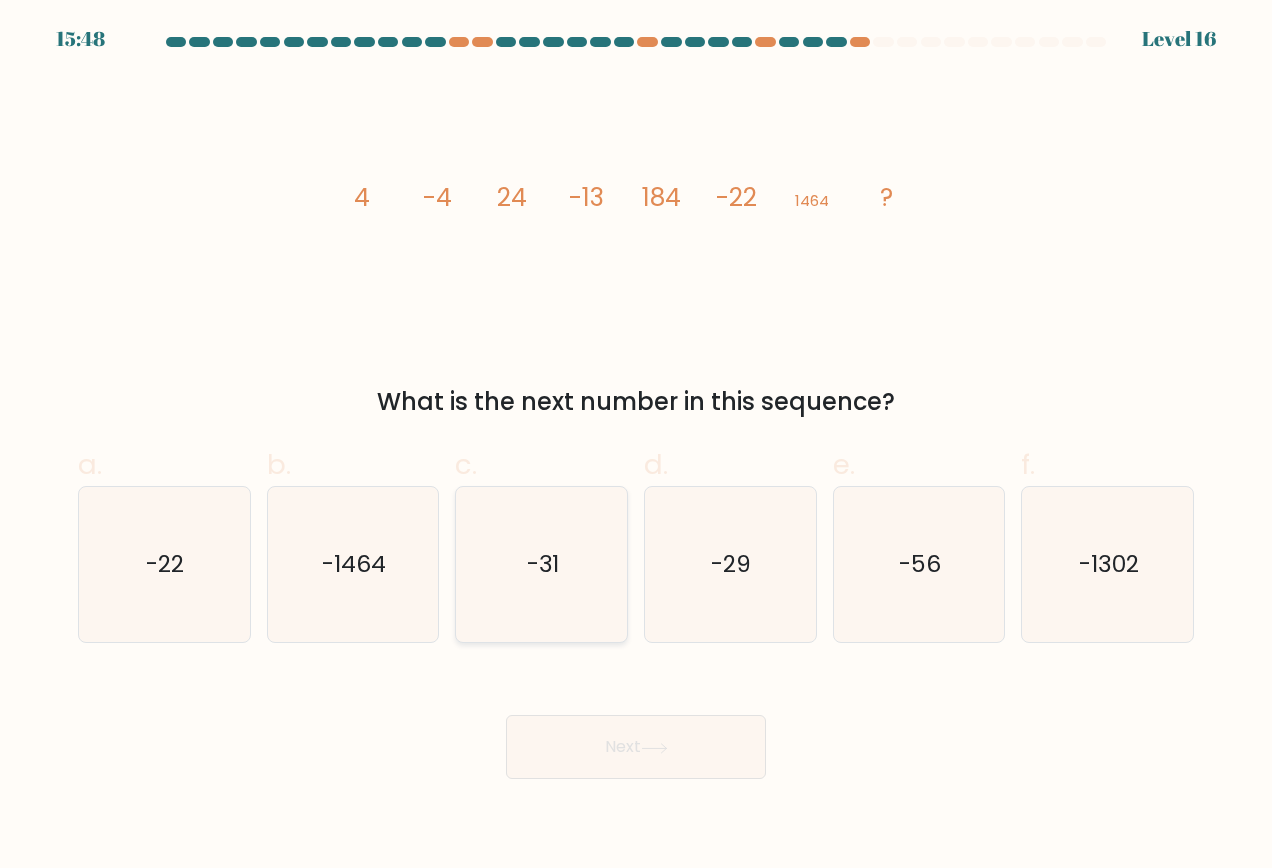 drag, startPoint x: 572, startPoint y: 562, endPoint x: 566, endPoint y: 586, distance: 24.738634 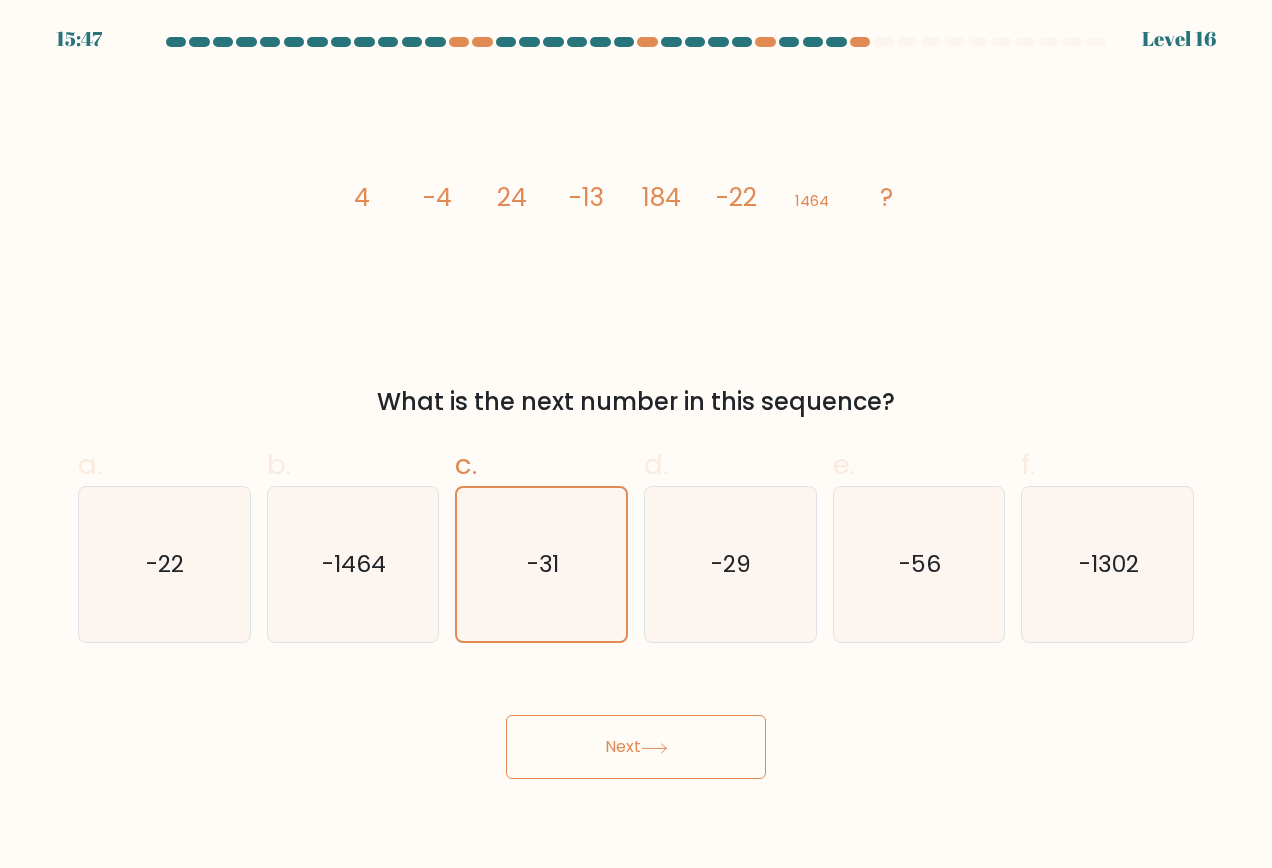 click on "Next" at bounding box center (636, 747) 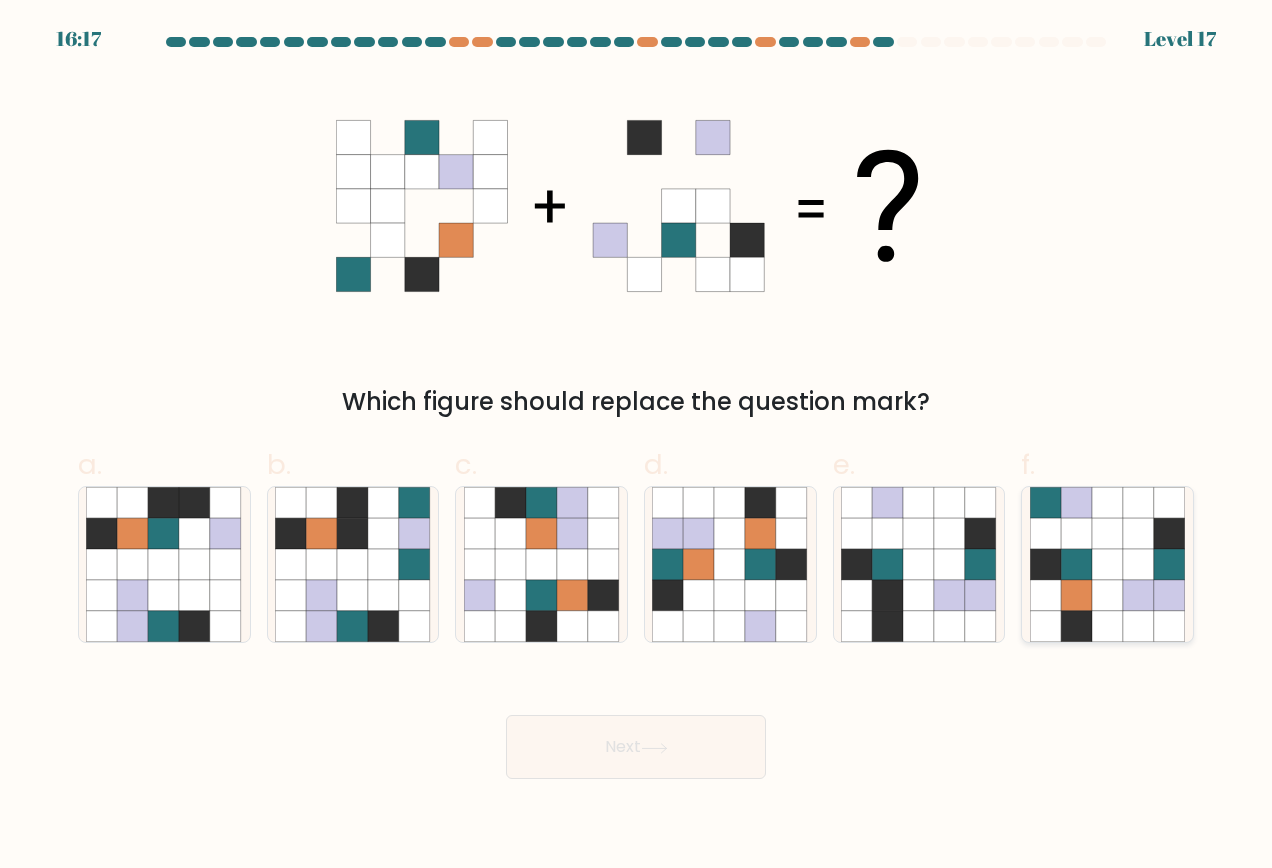 click 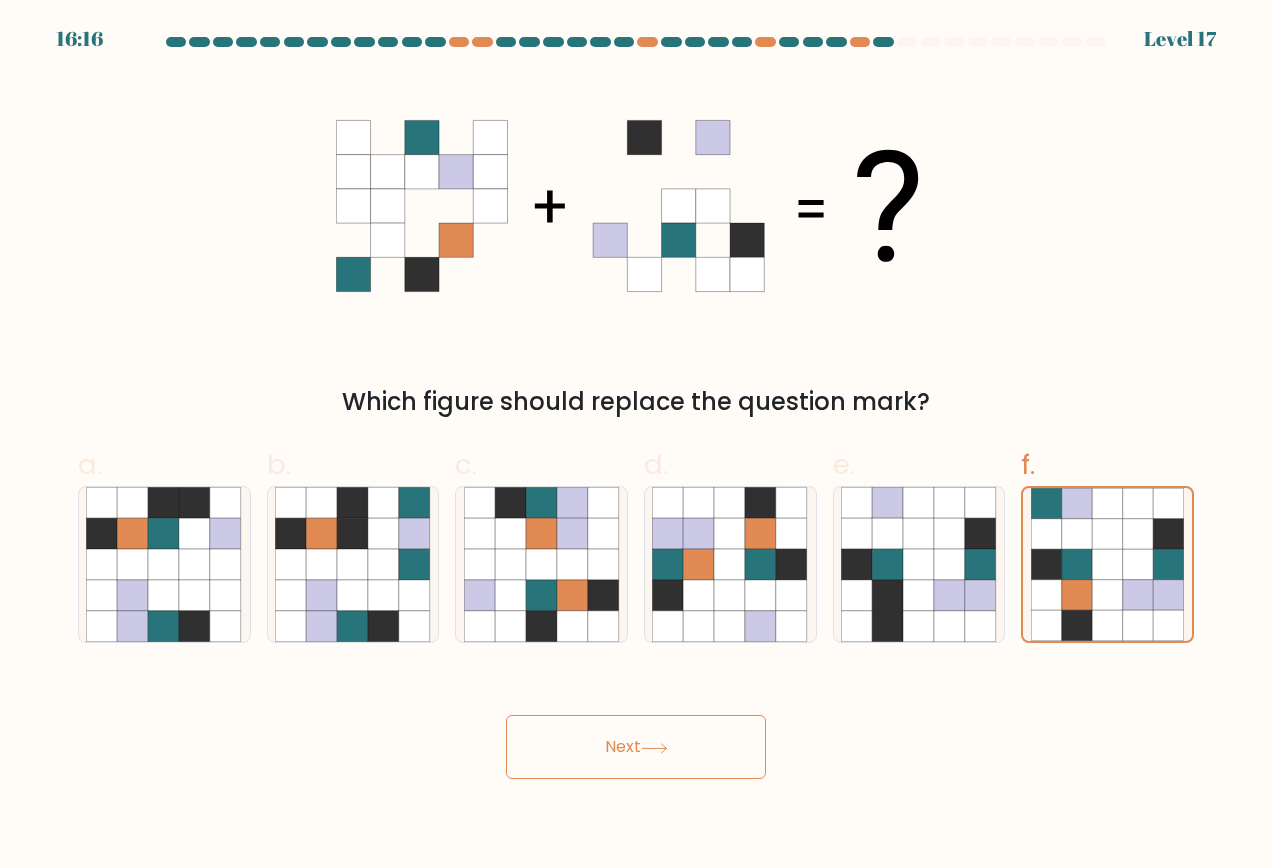 click on "Next" at bounding box center [636, 747] 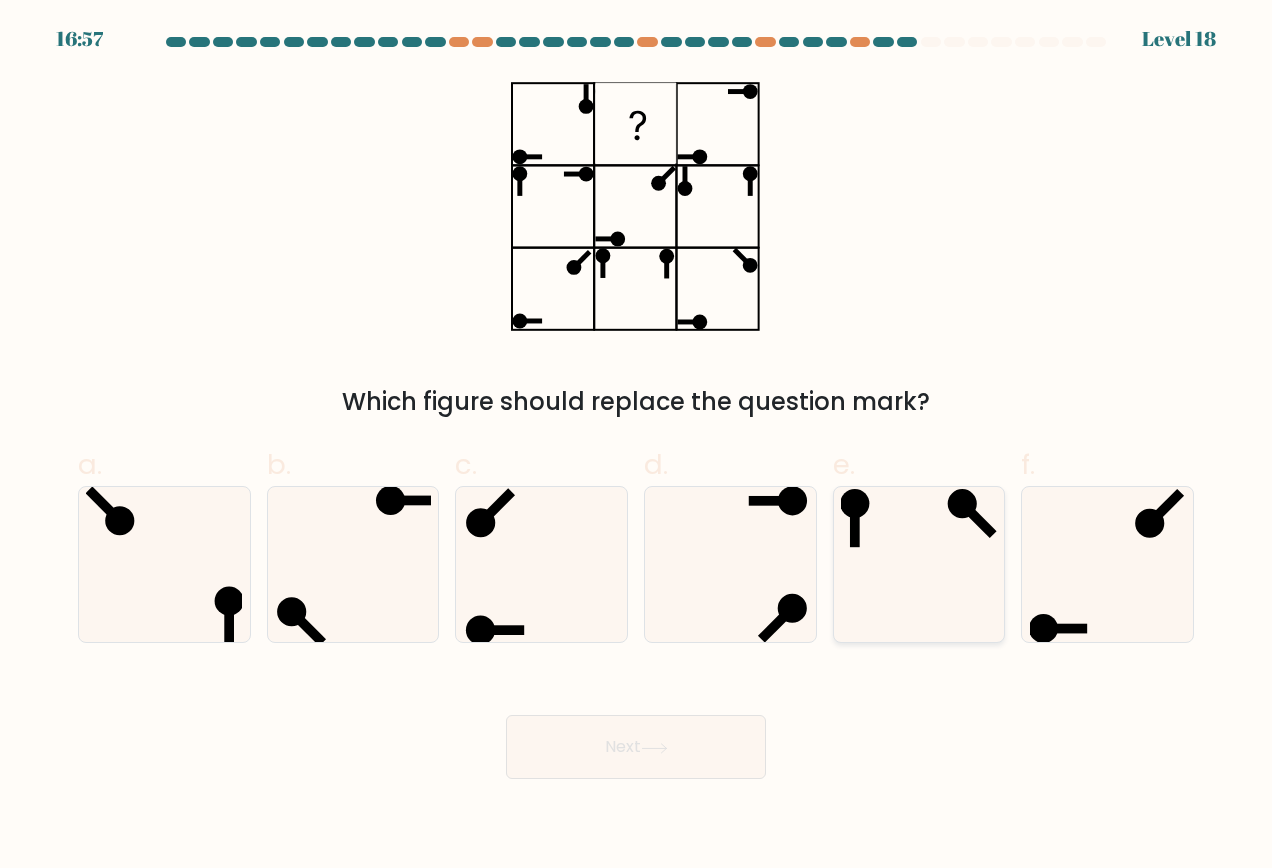 click 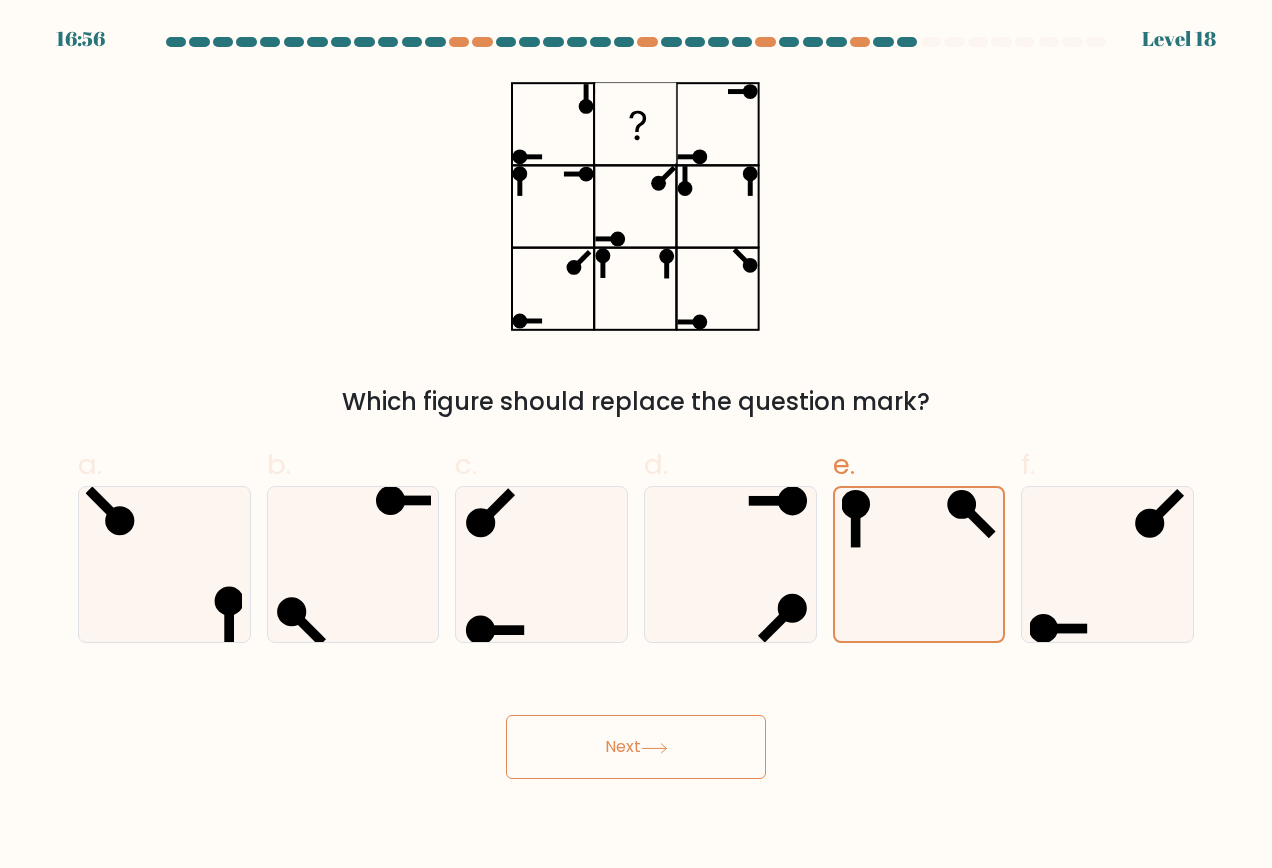 click on "Next" at bounding box center [636, 747] 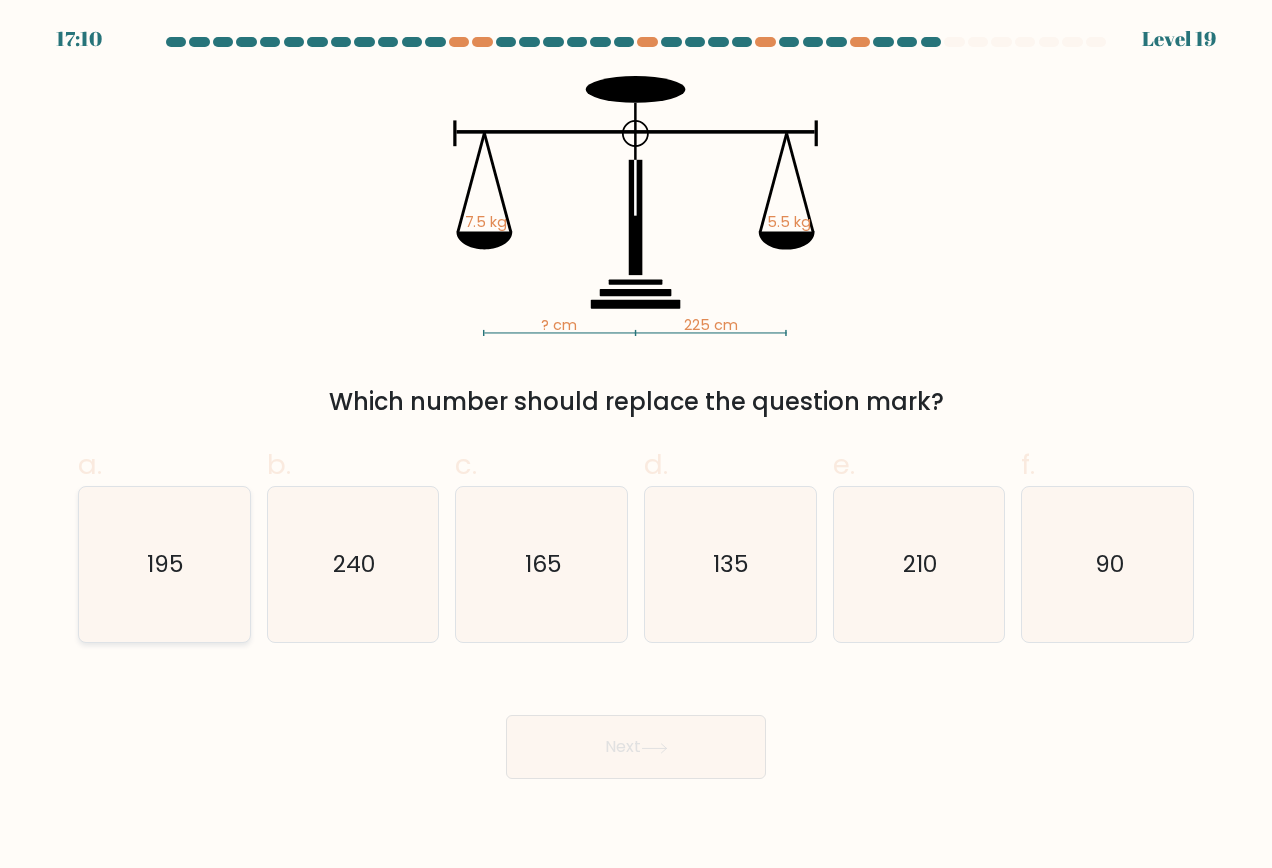 click on "195" 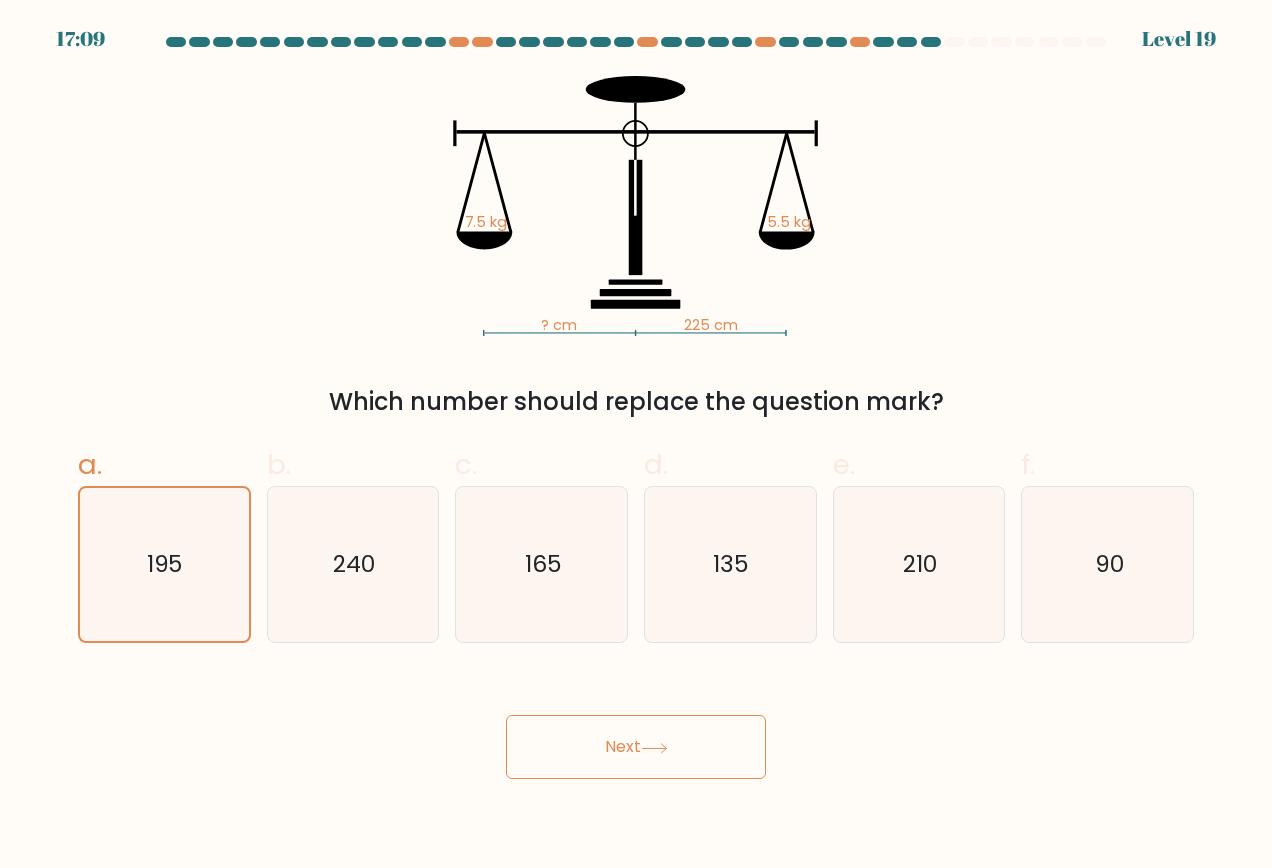 click on "Next" at bounding box center (636, 747) 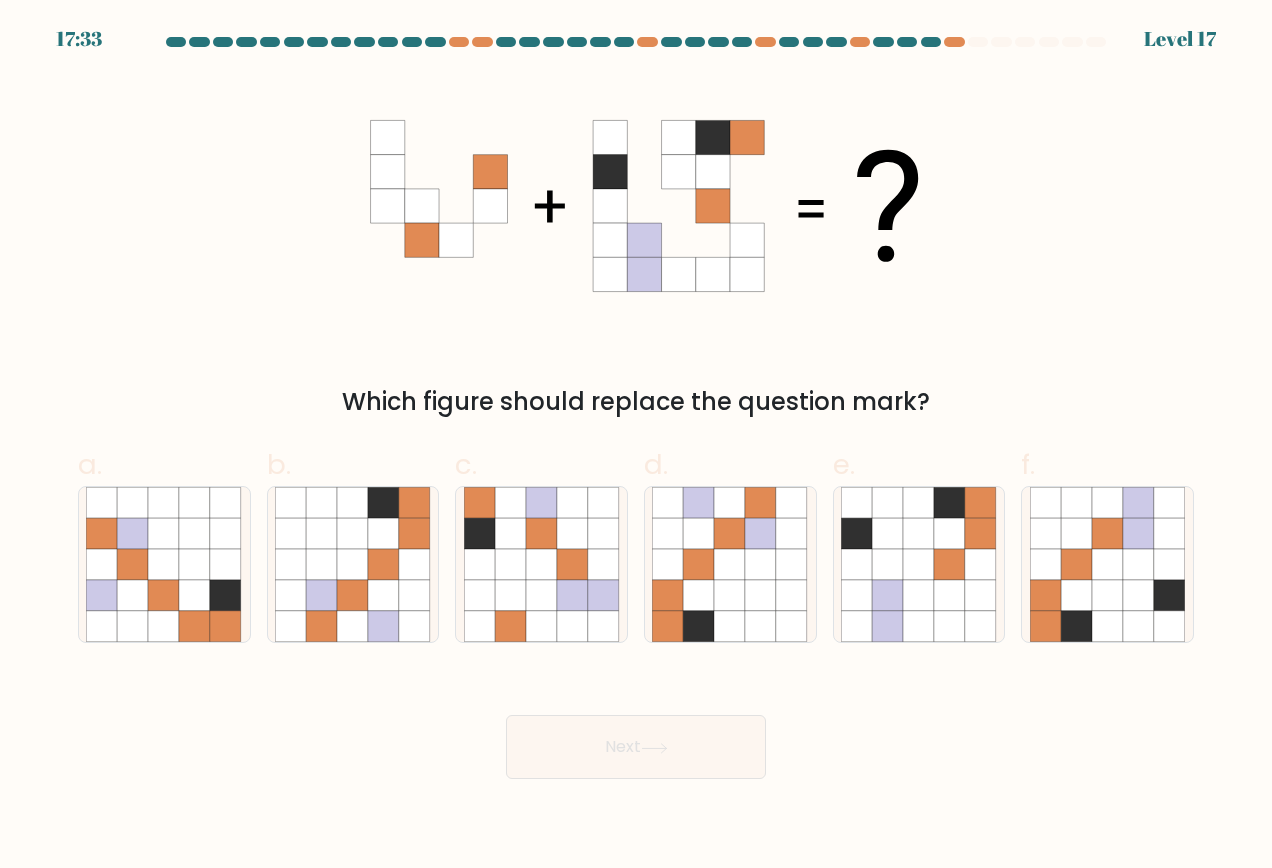 drag, startPoint x: 1099, startPoint y: 598, endPoint x: 956, endPoint y: 649, distance: 151.82227 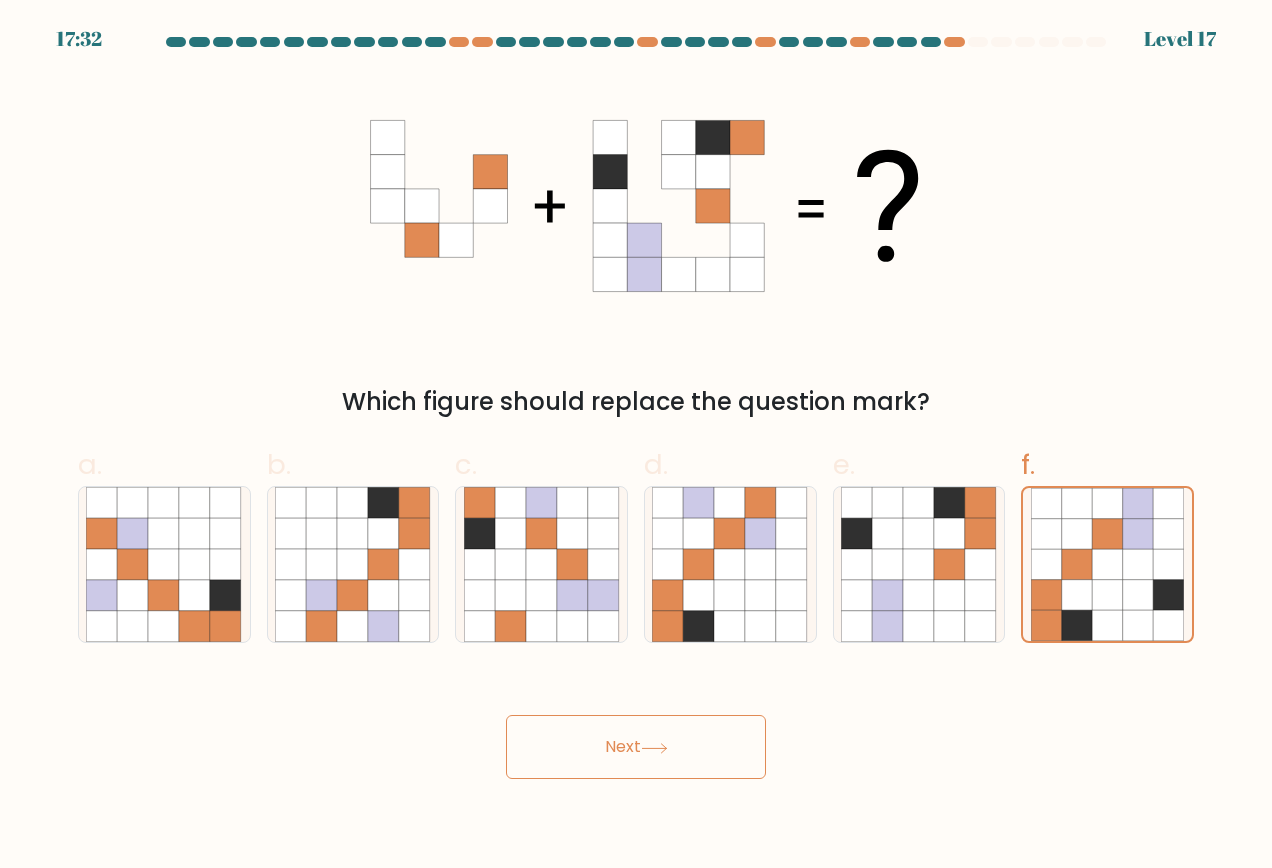 click on "Next" at bounding box center [636, 747] 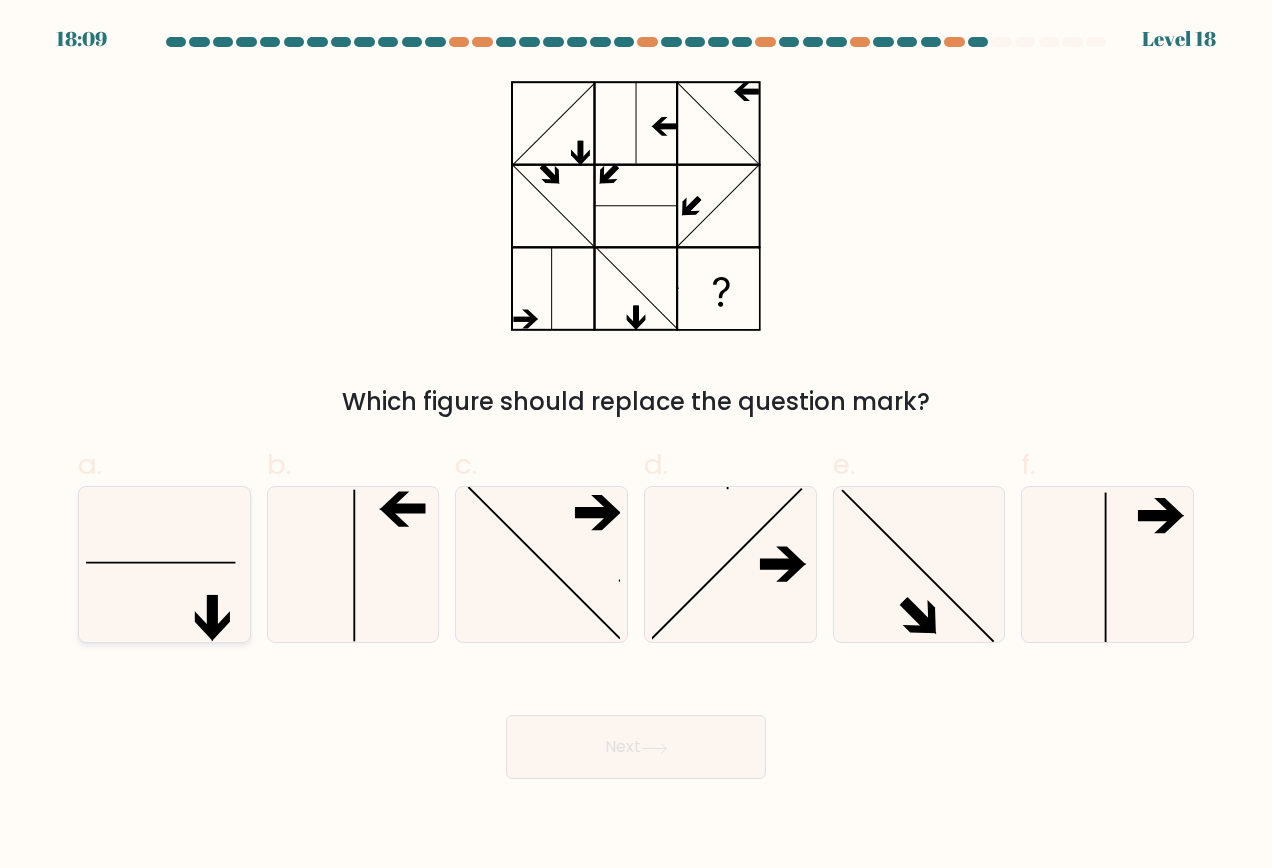click 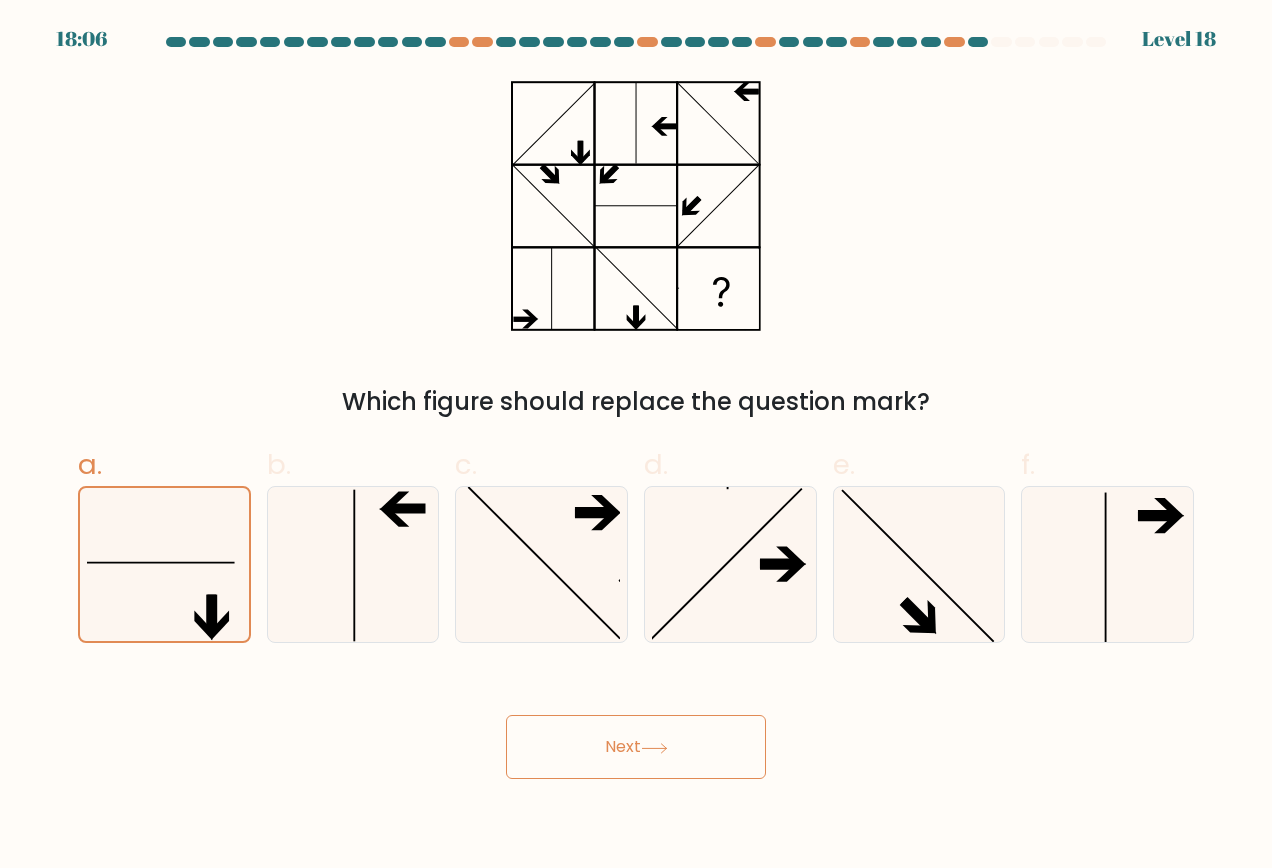 click on "Next" at bounding box center [636, 747] 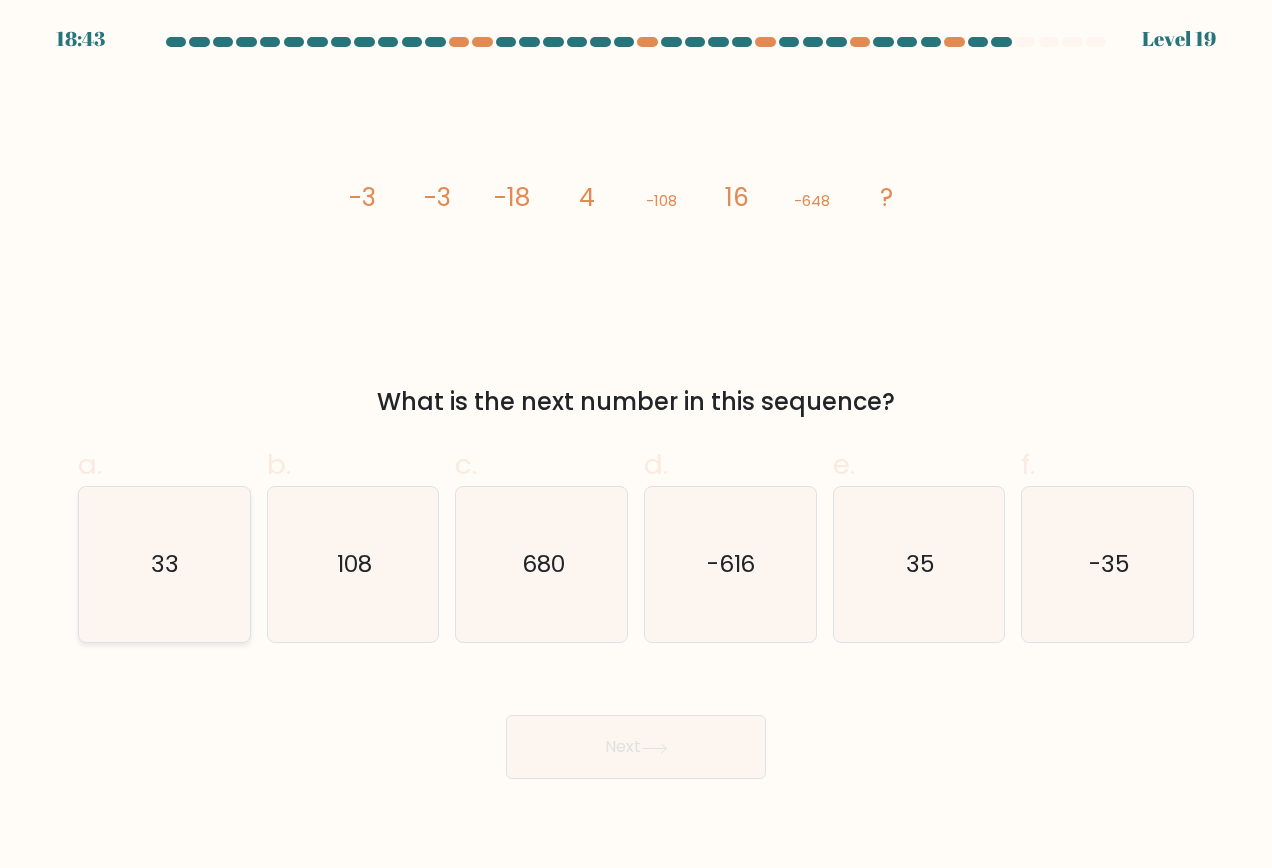 click on "33" 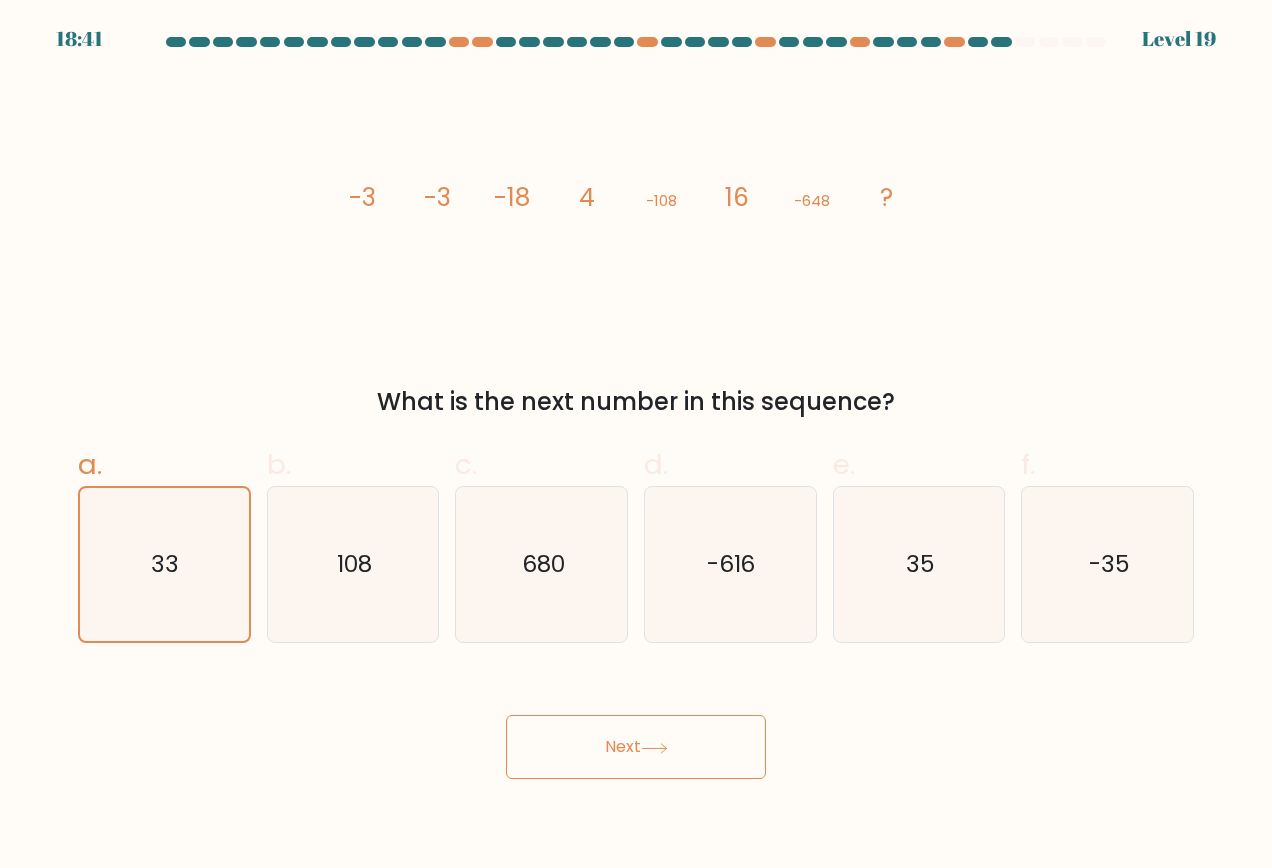 click on "Next" at bounding box center [636, 747] 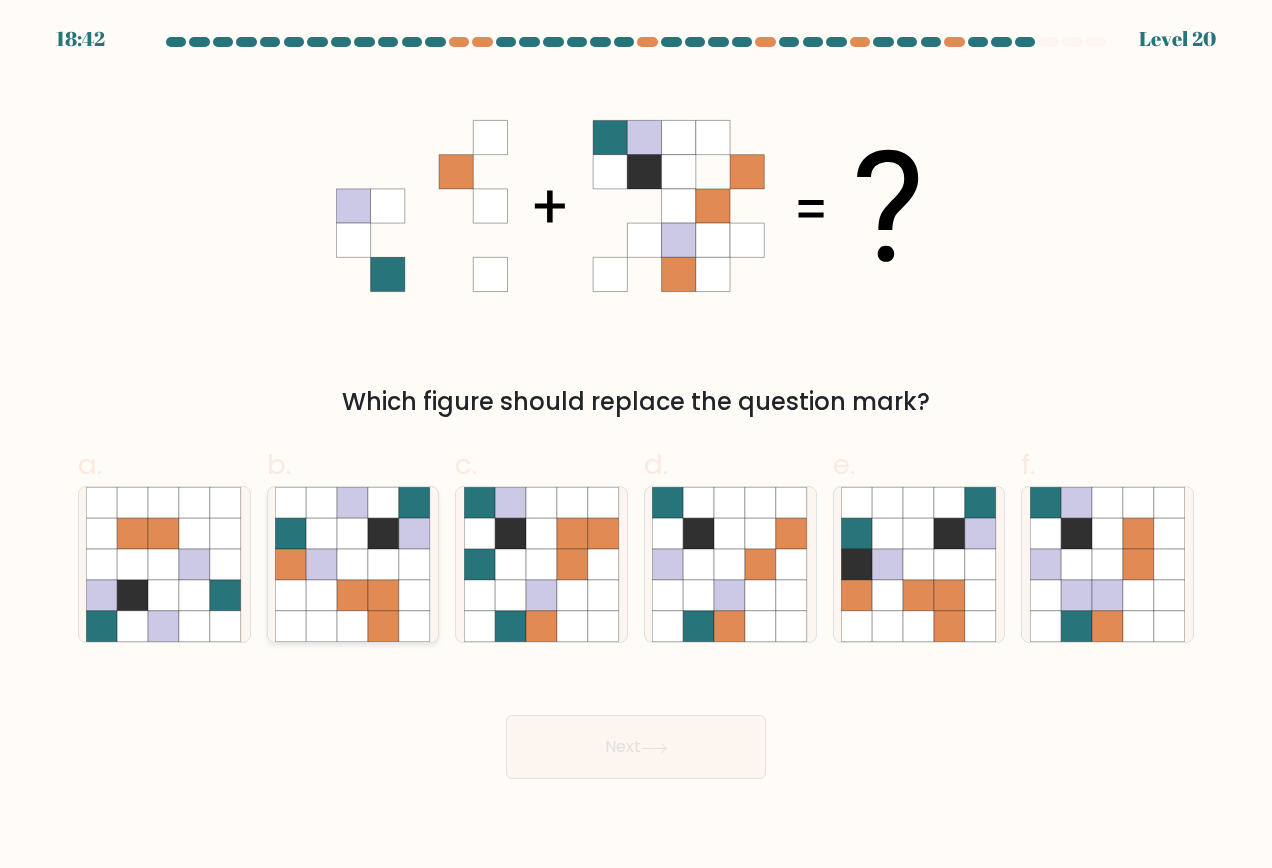 click 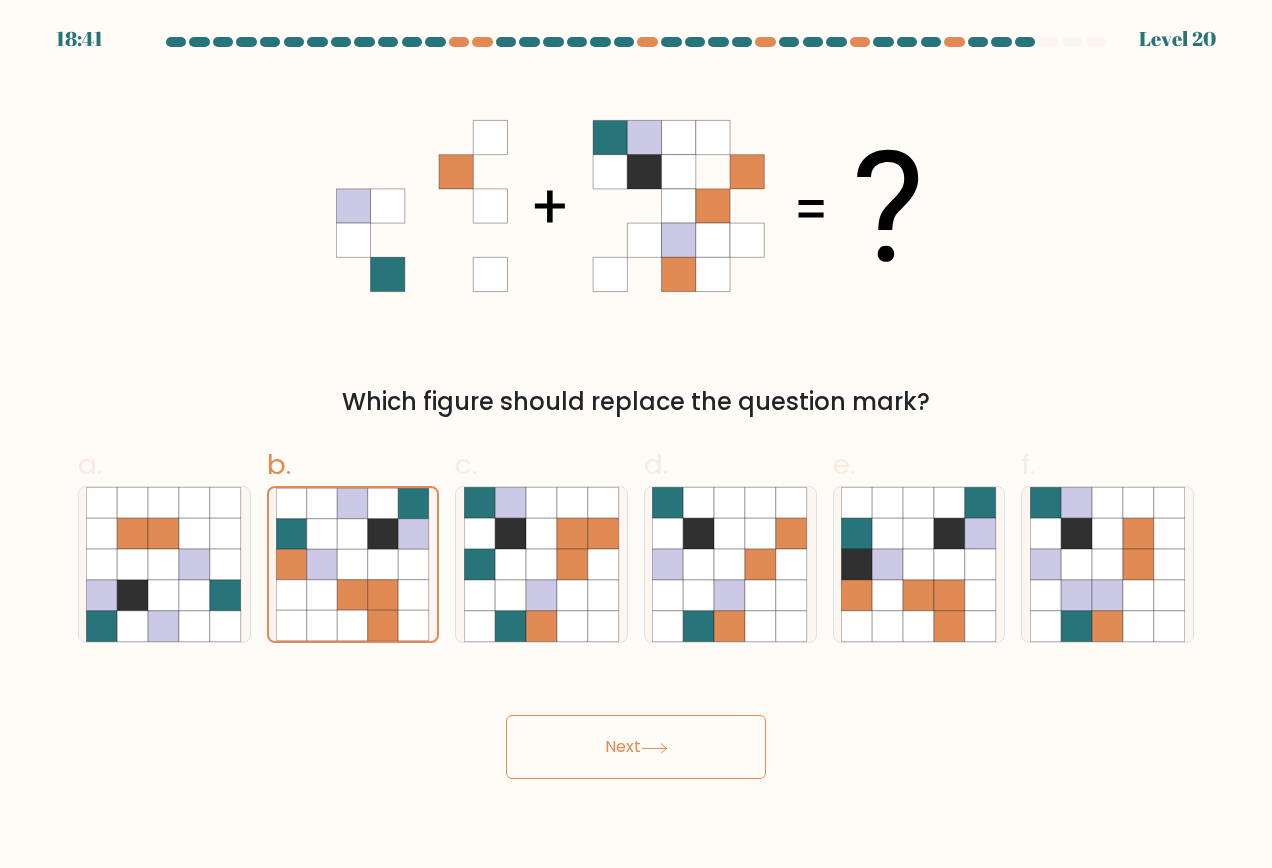 click on "Next" at bounding box center [636, 747] 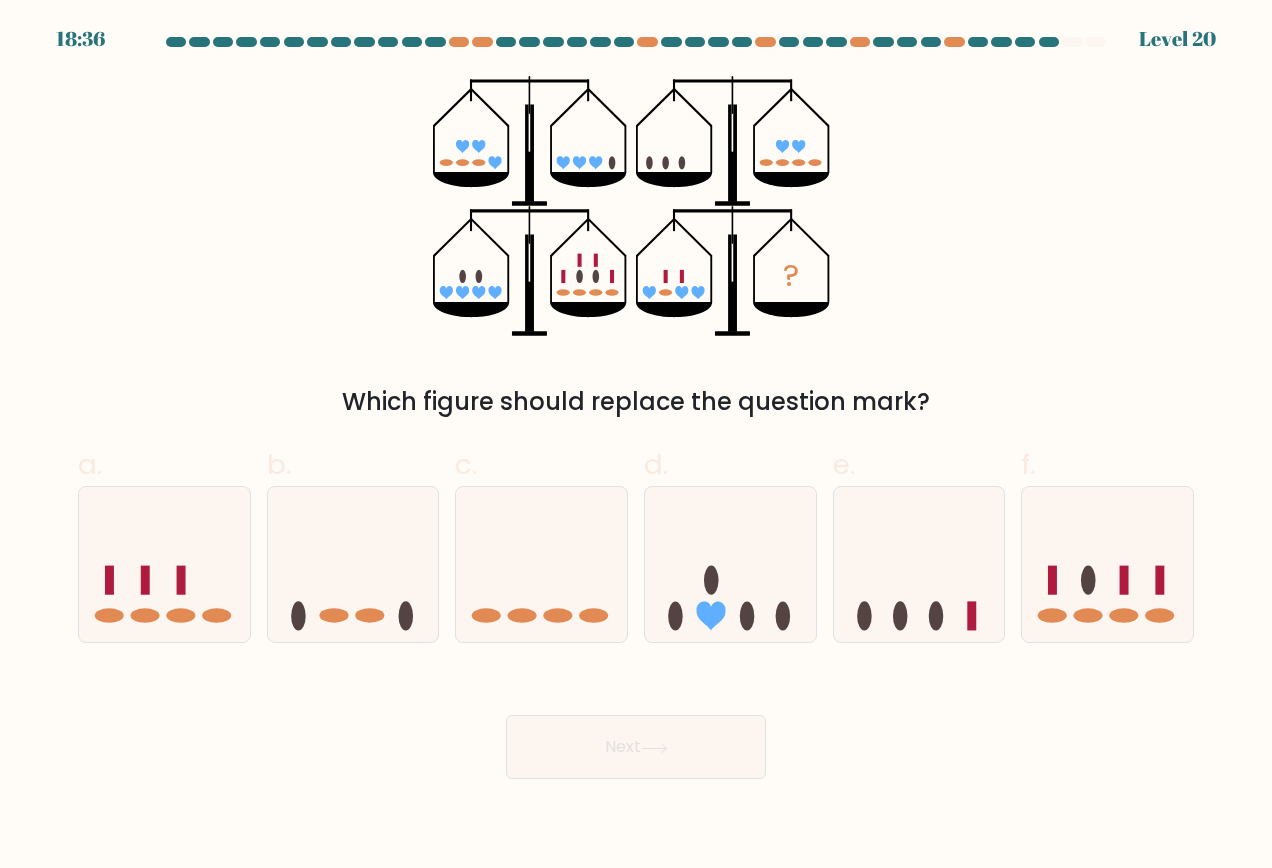 drag, startPoint x: 1087, startPoint y: 617, endPoint x: 912, endPoint y: 684, distance: 187.3873 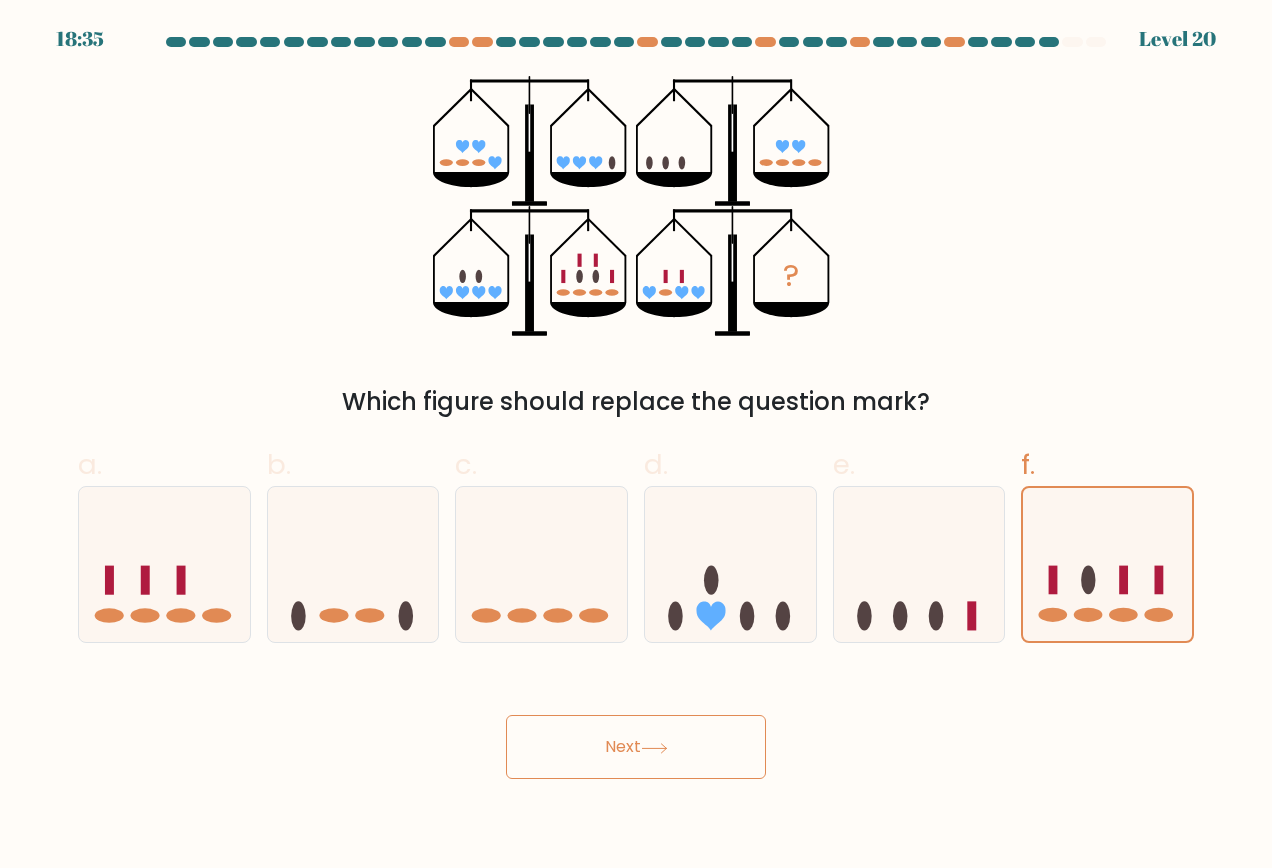 click on "Next" at bounding box center [636, 747] 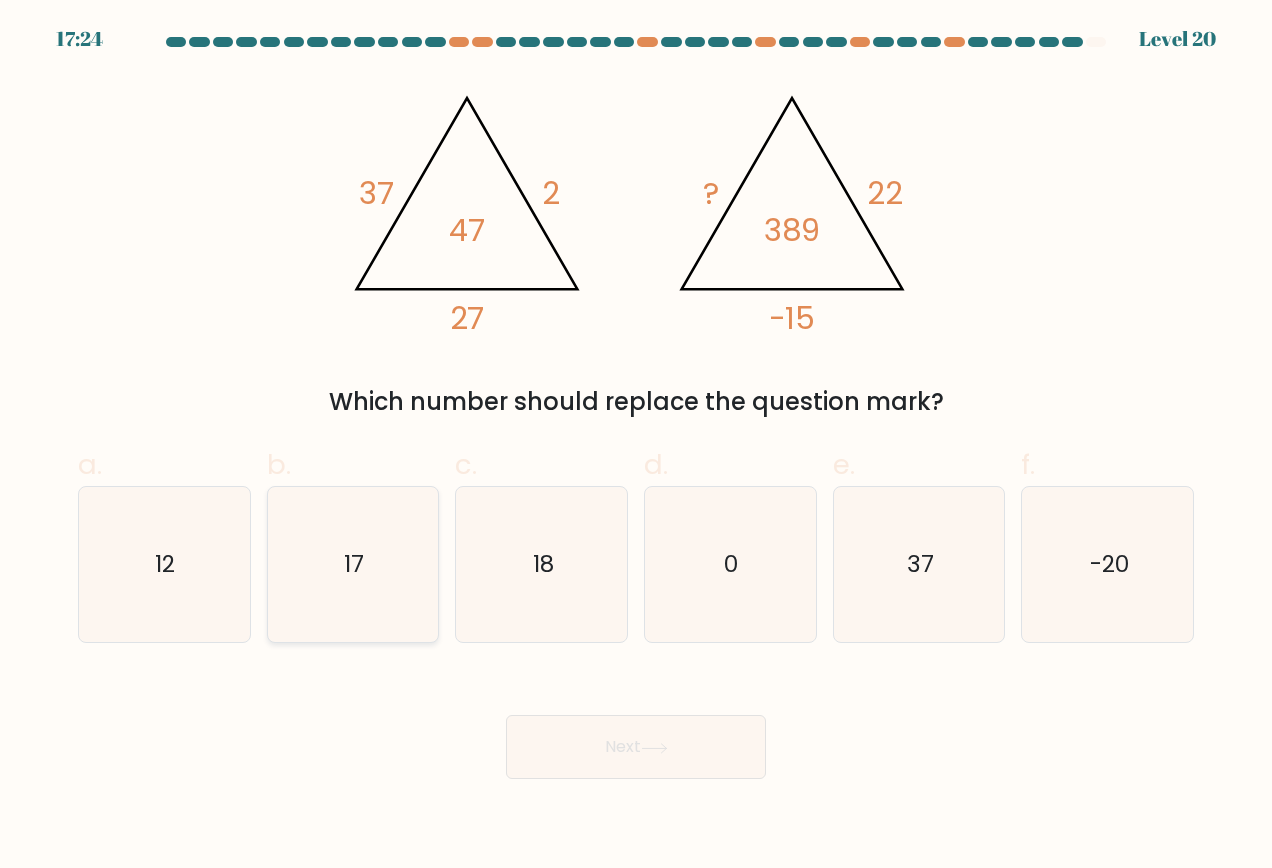 click on "17" 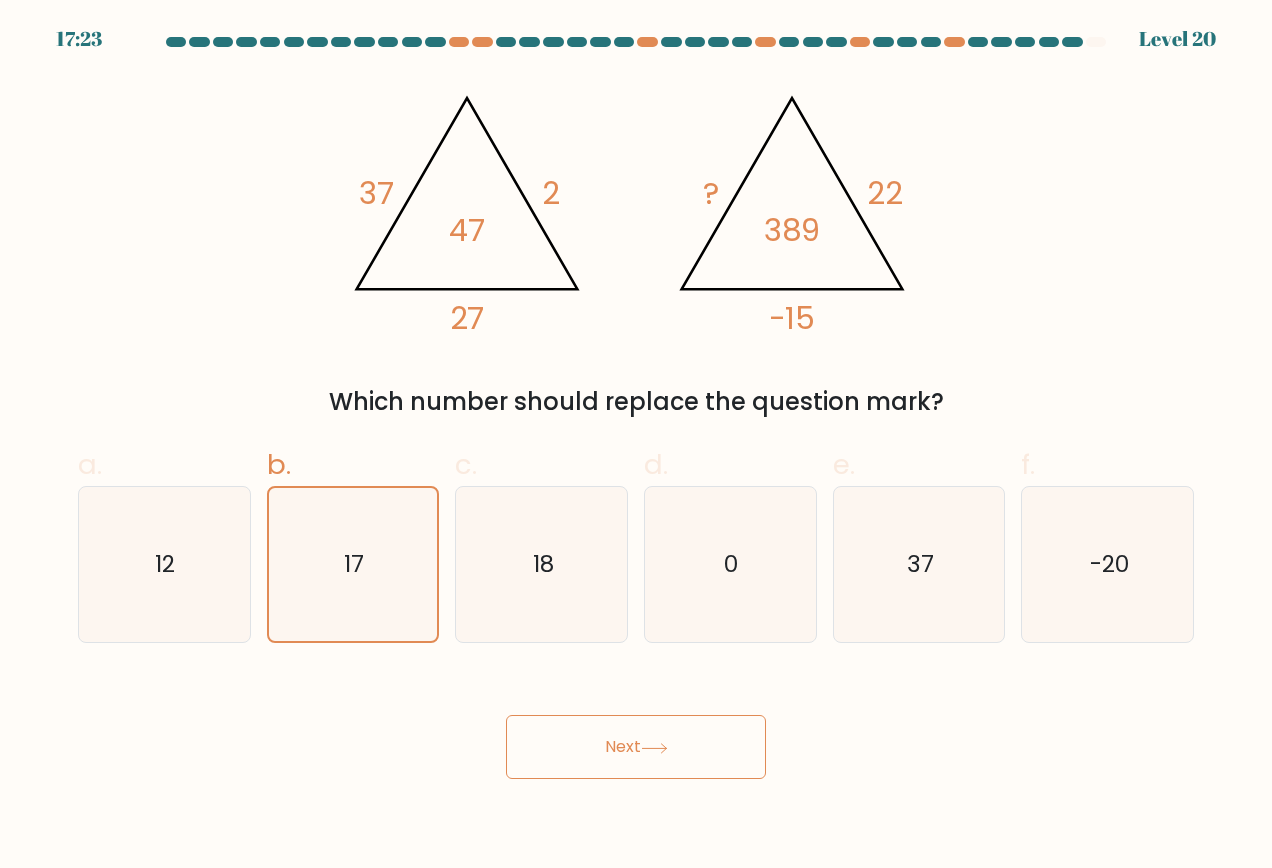 click on "Next" at bounding box center (636, 747) 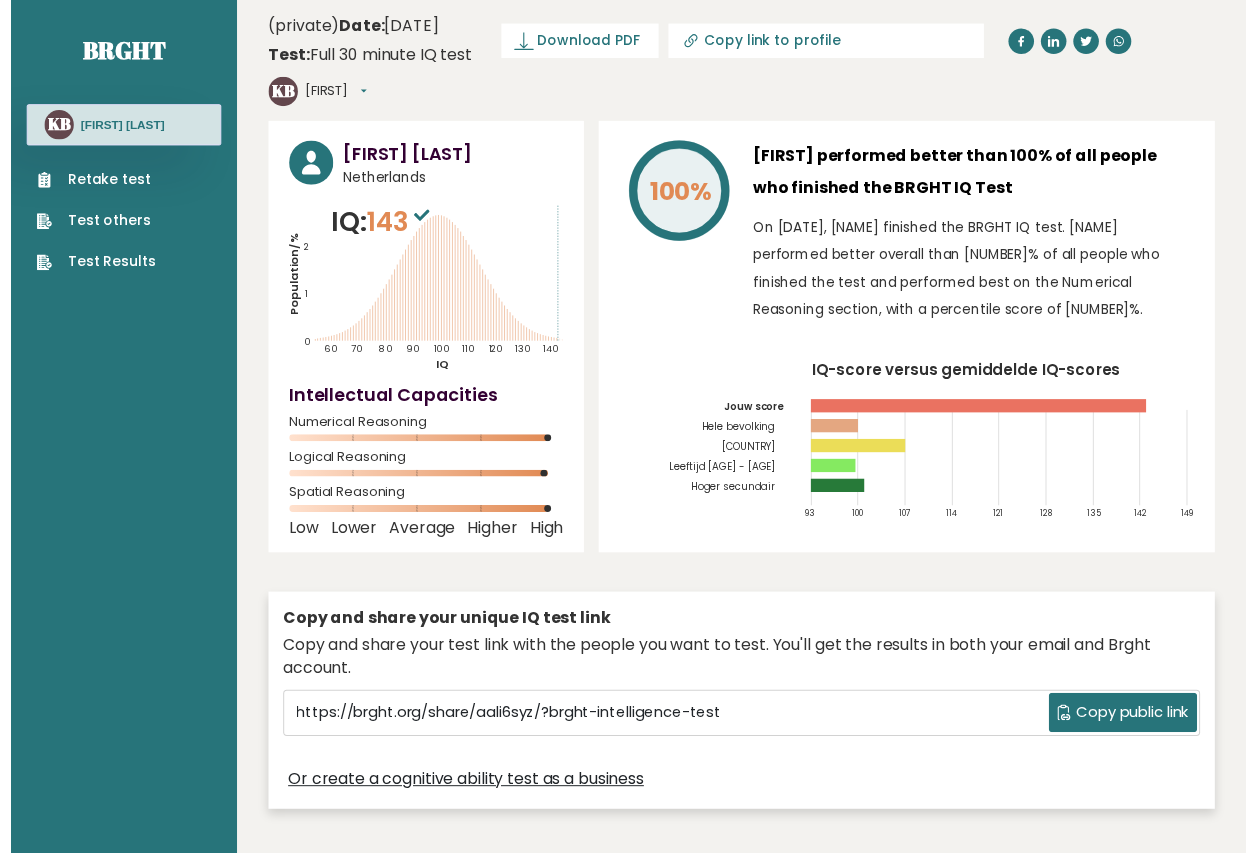 scroll, scrollTop: 0, scrollLeft: 0, axis: both 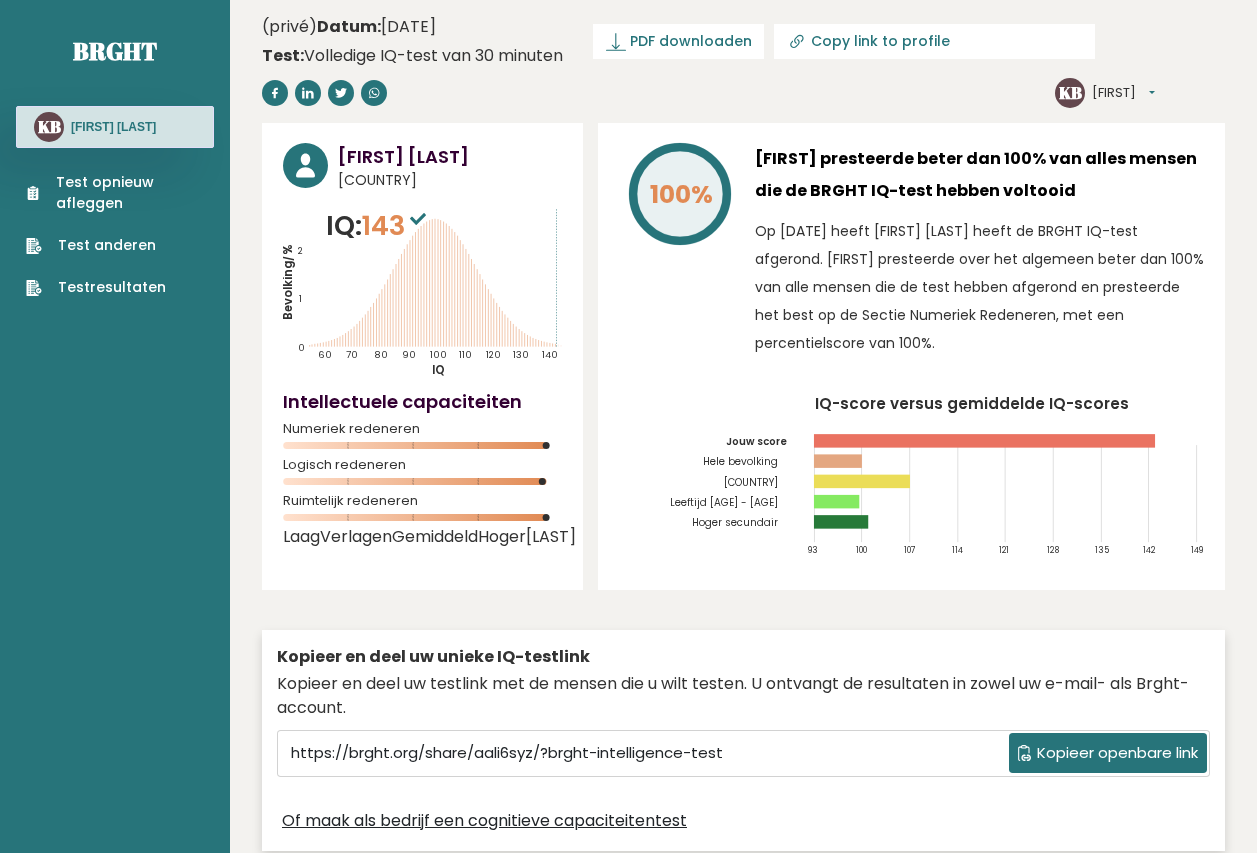 click on "Testresultaten" at bounding box center [112, 287] 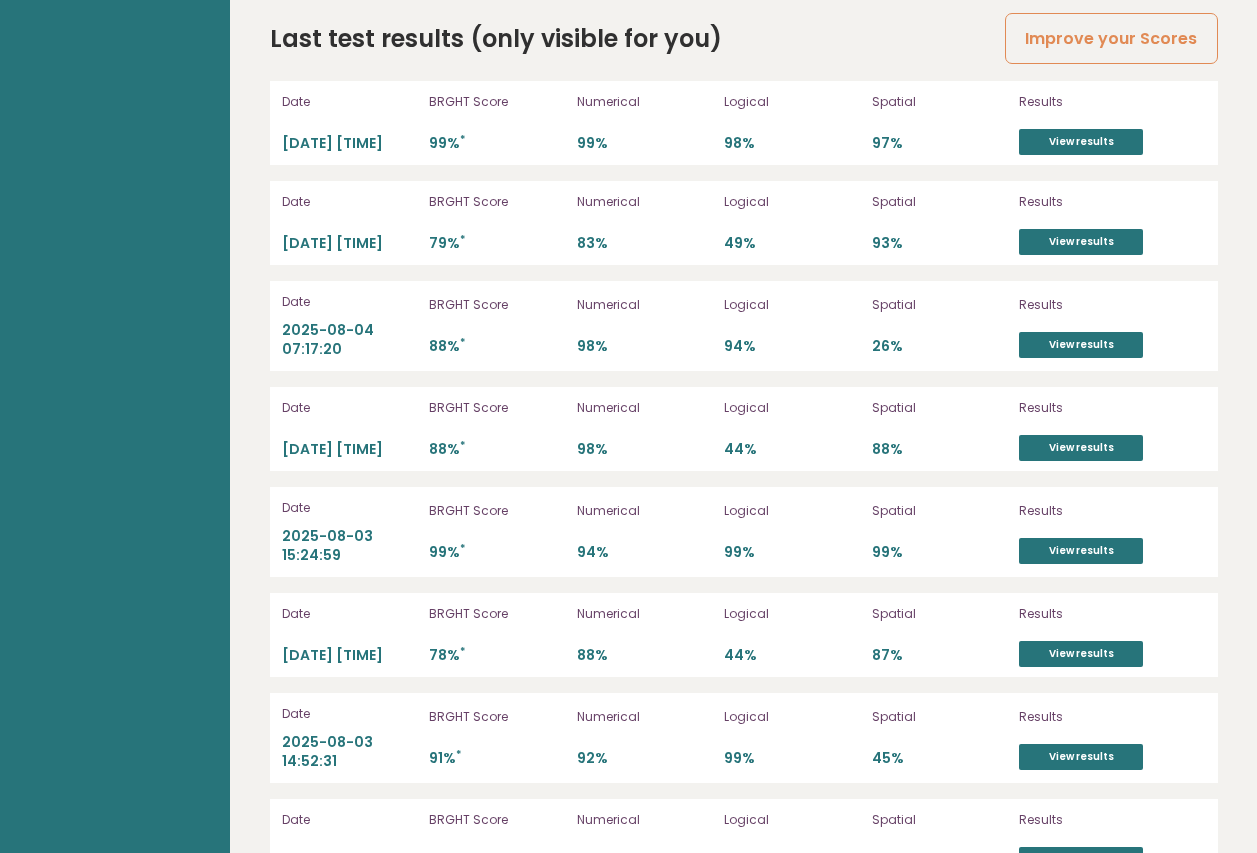 scroll, scrollTop: 5715, scrollLeft: 0, axis: vertical 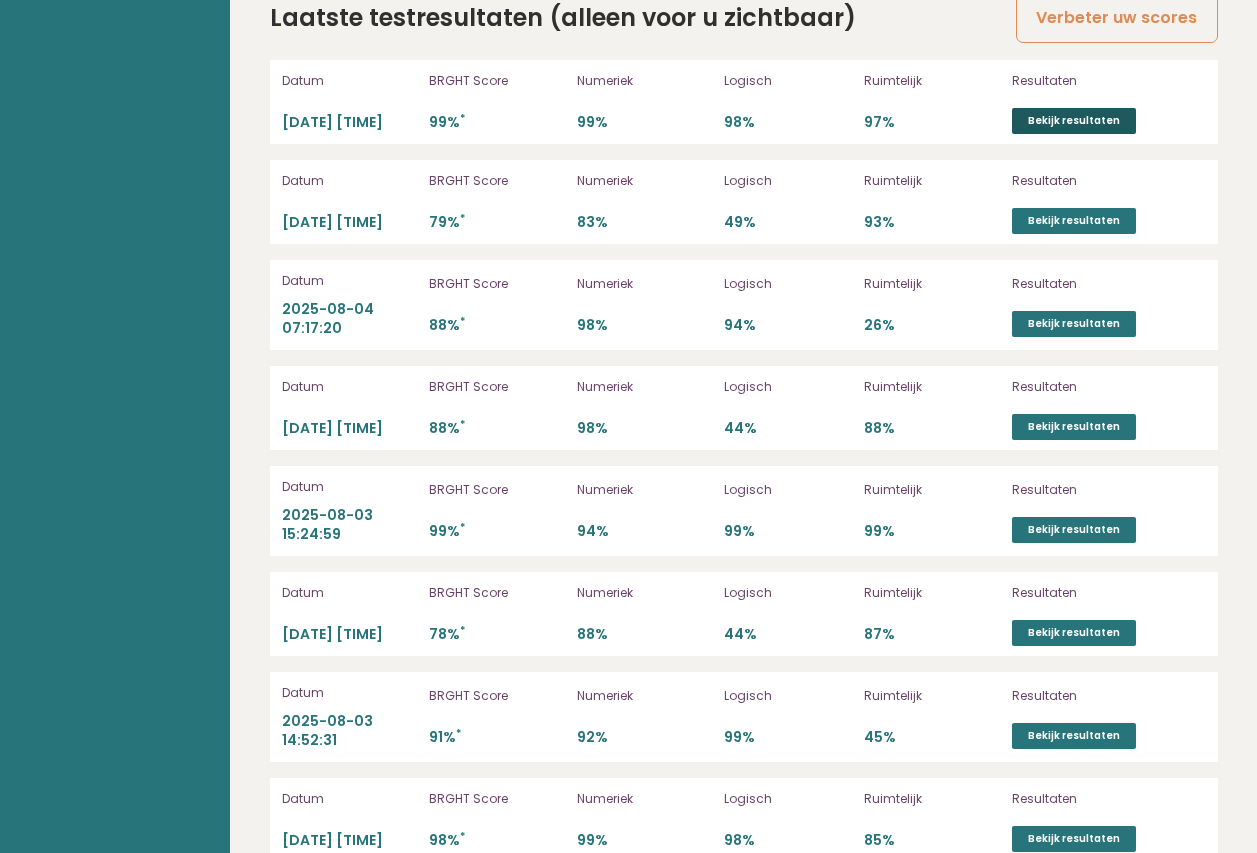 click on "Bekijk resultaten" at bounding box center [1074, 121] 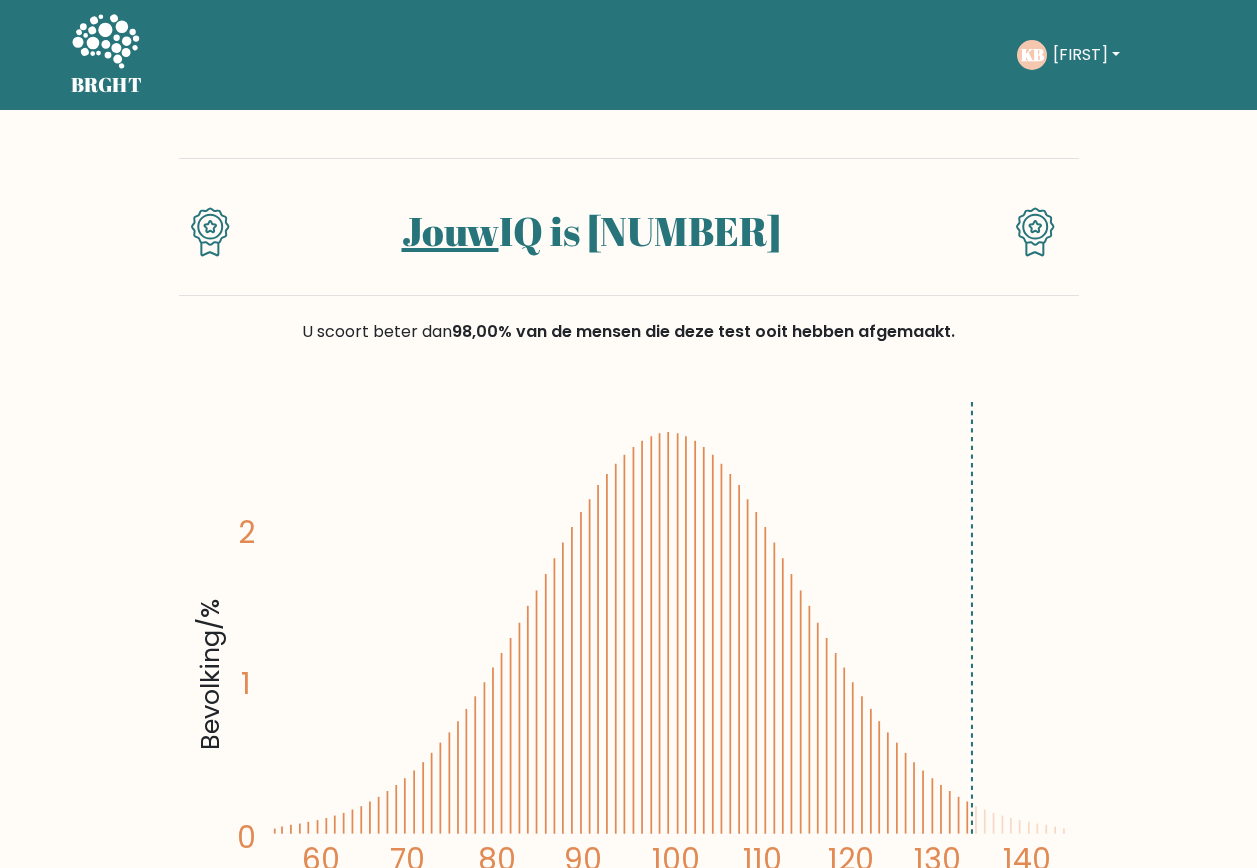 scroll, scrollTop: 0, scrollLeft: 0, axis: both 